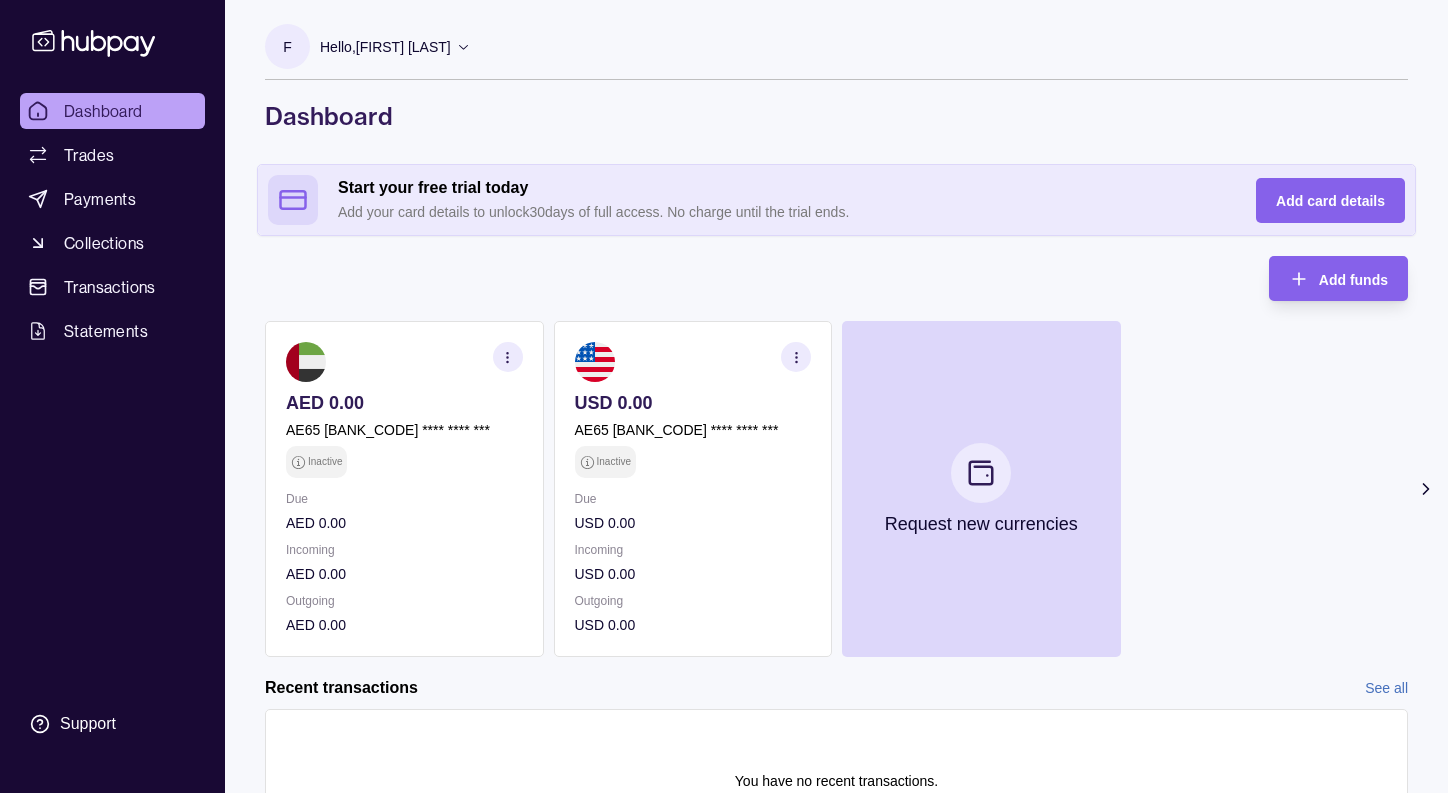 scroll, scrollTop: 0, scrollLeft: 0, axis: both 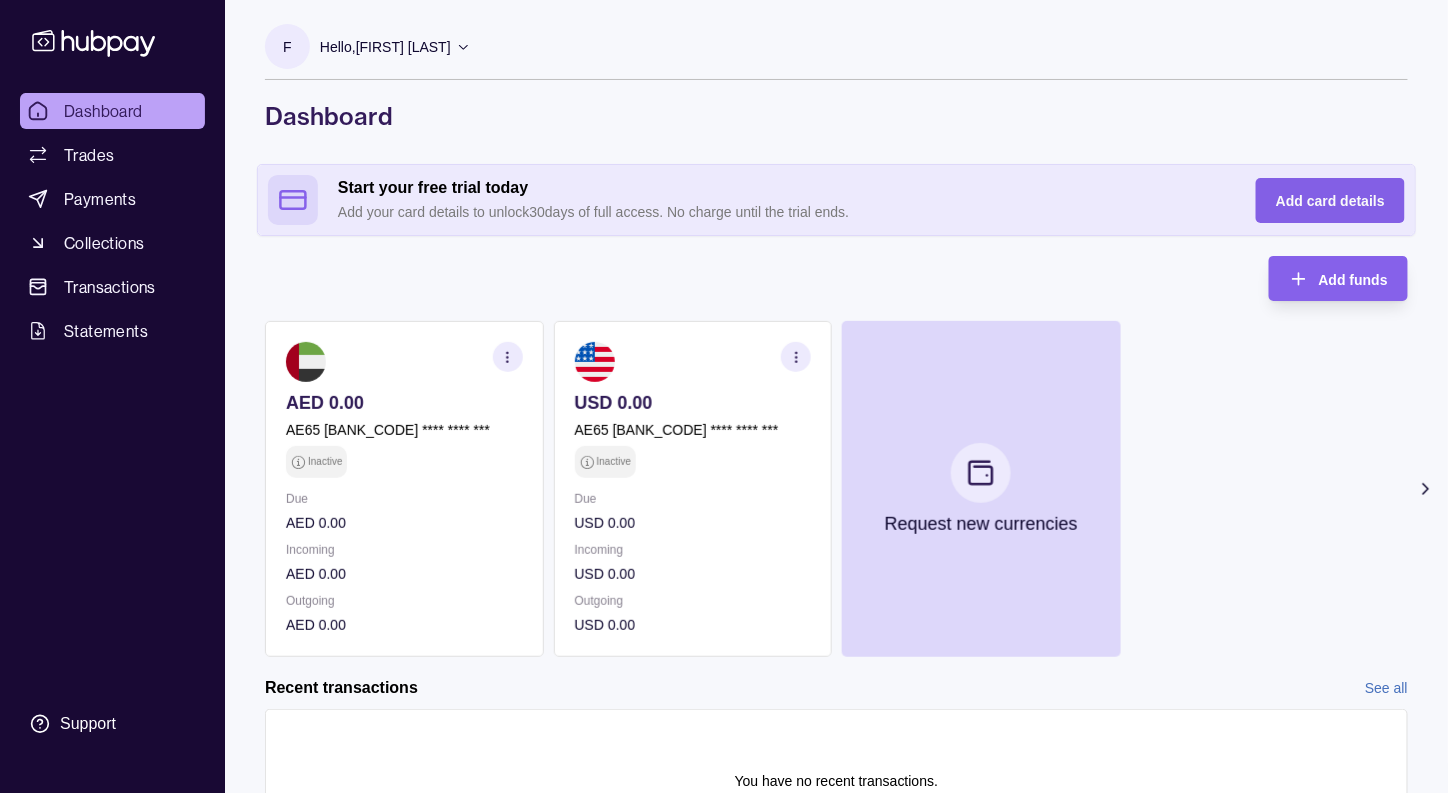 click on "Add card details" at bounding box center (1330, 201) 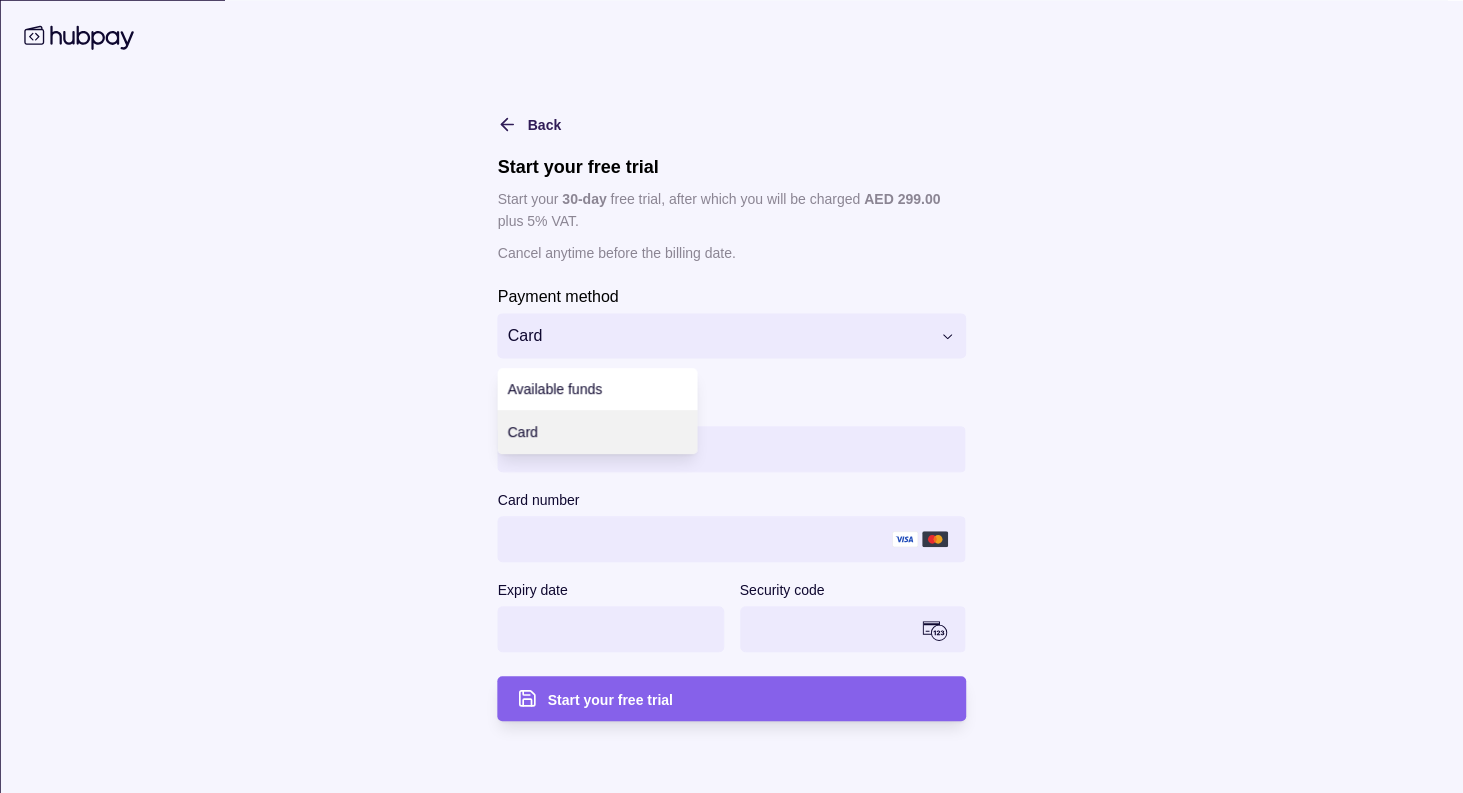 click on "**********" at bounding box center (731, 458) 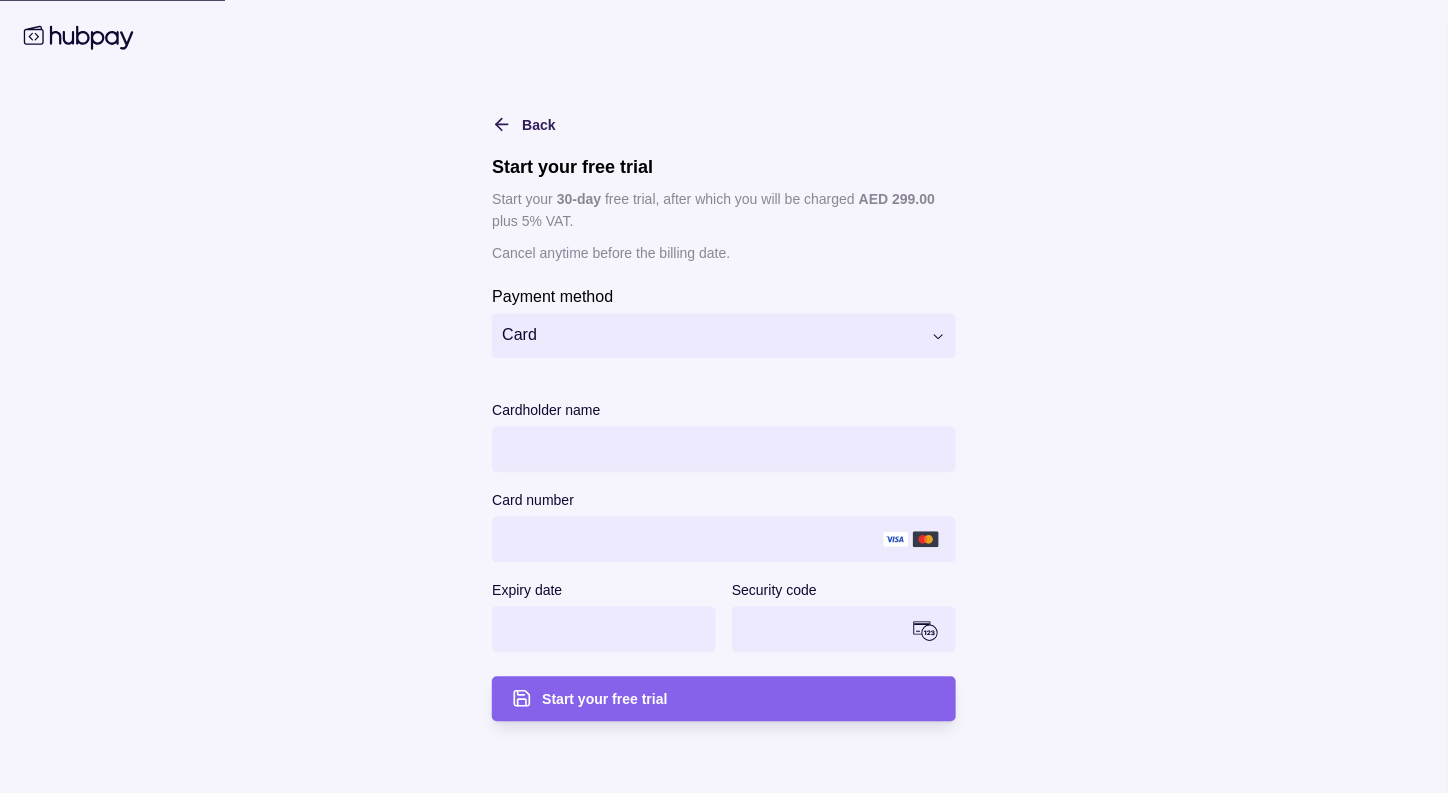 click on "**********" at bounding box center (724, 458) 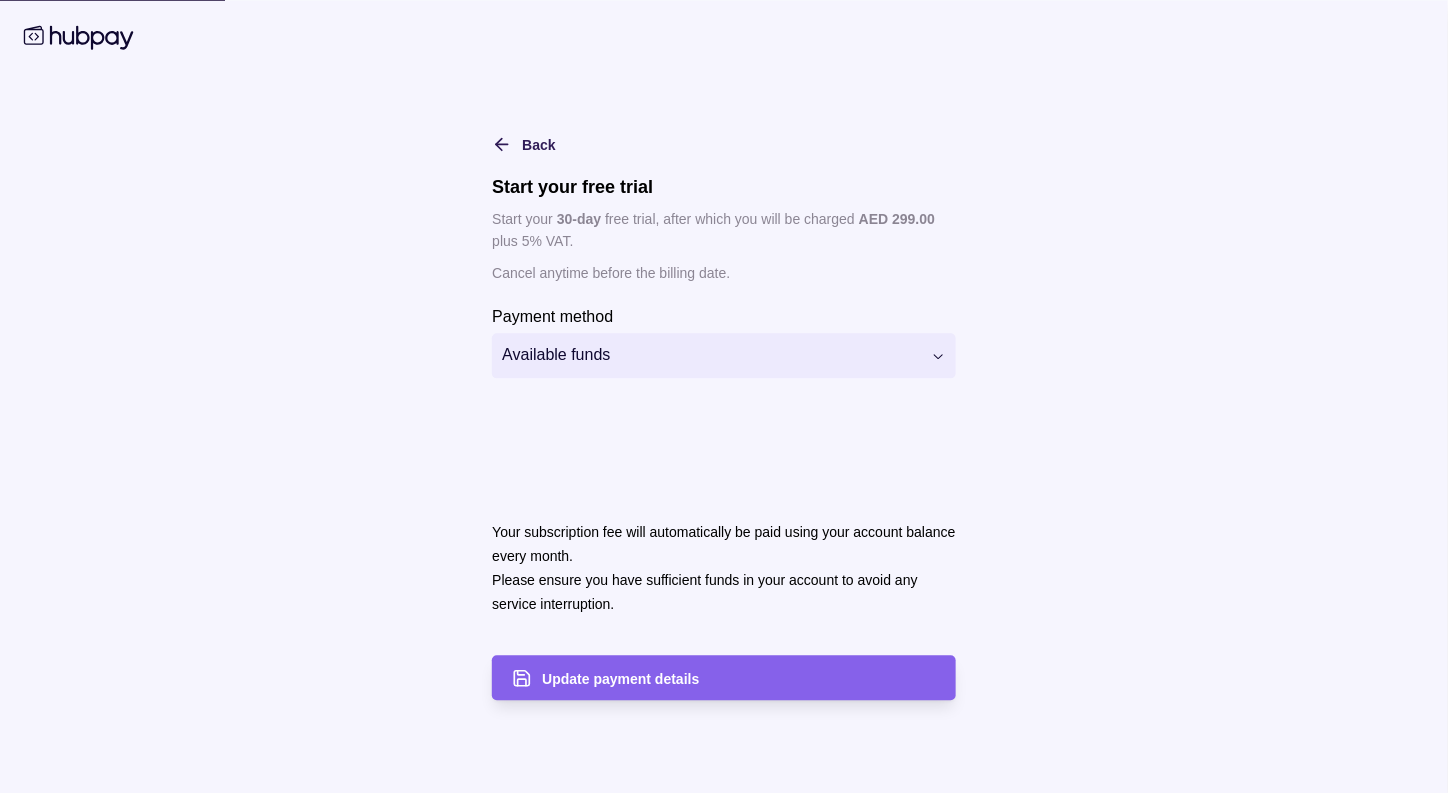 click on "**********" at bounding box center (724, 458) 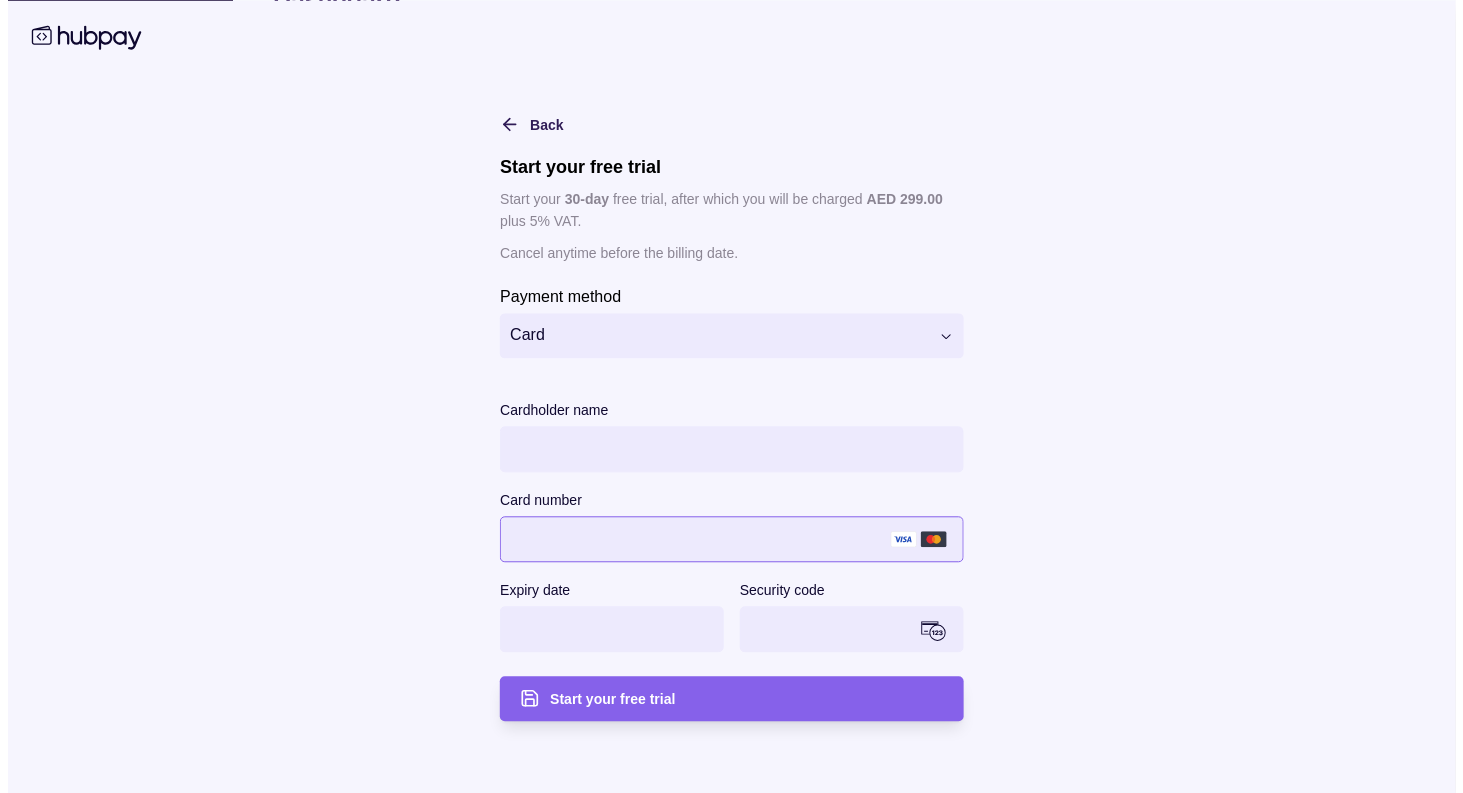 scroll, scrollTop: 122, scrollLeft: 0, axis: vertical 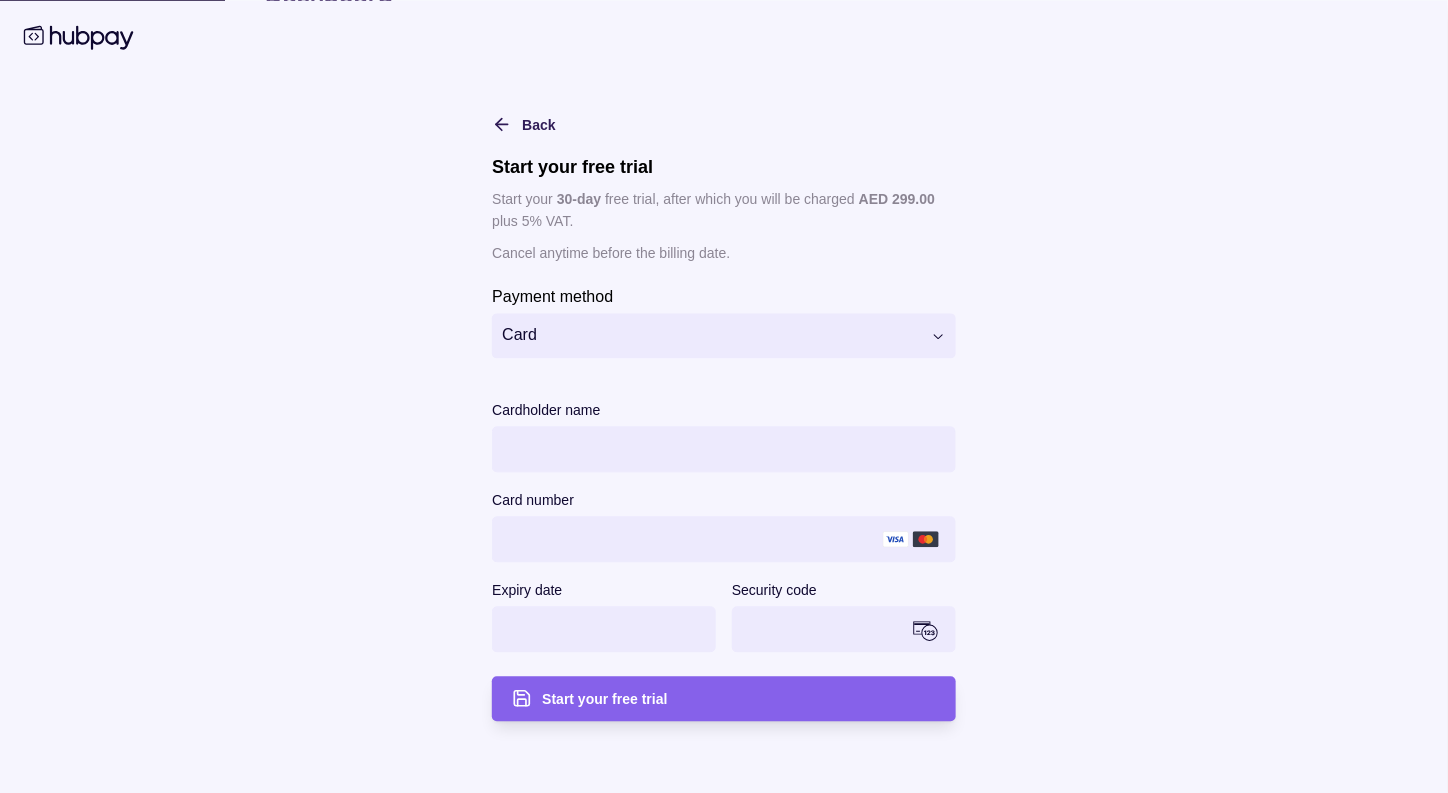 click on "Cardholder name" at bounding box center (546, 410) 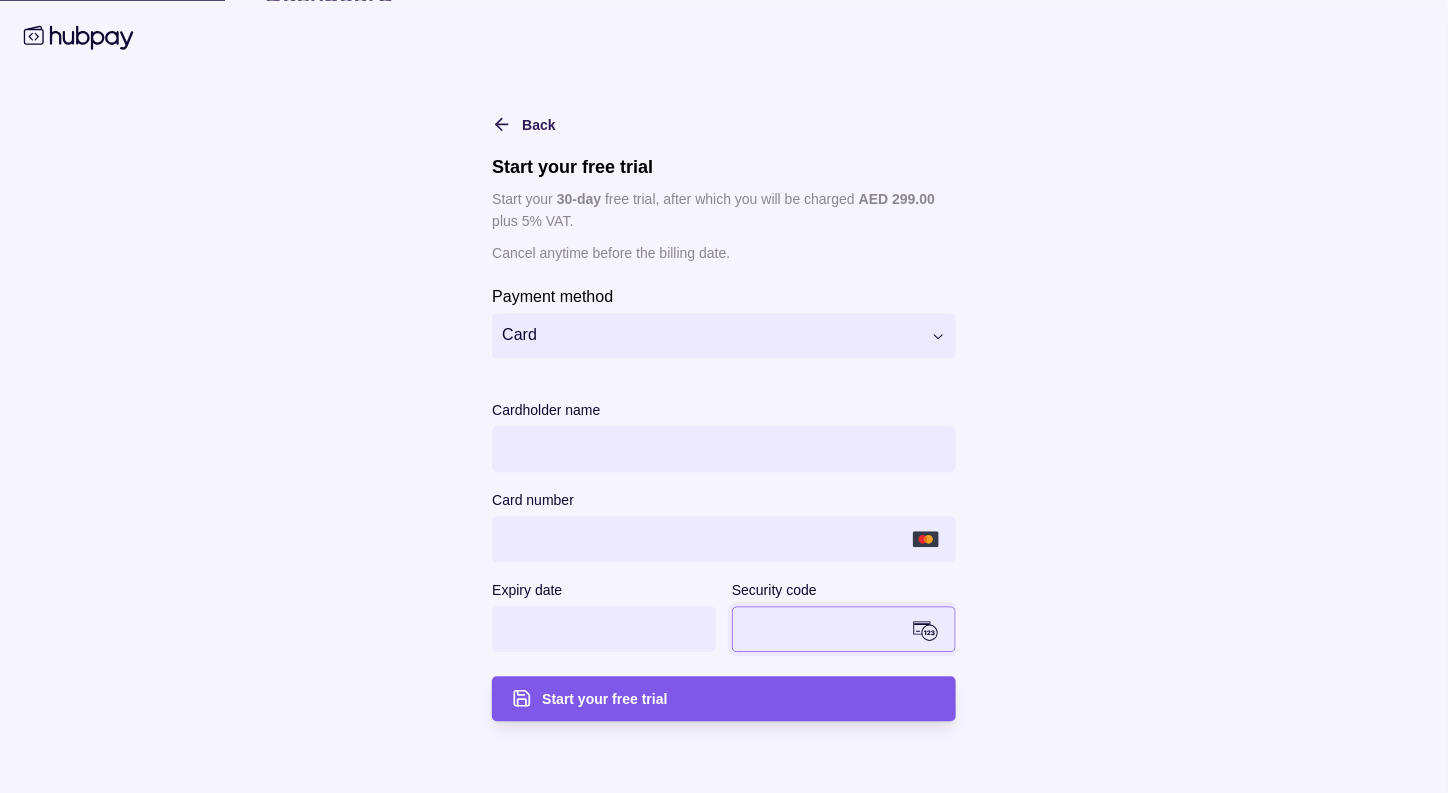 click on "Start your free trial" at bounding box center (708, 698) 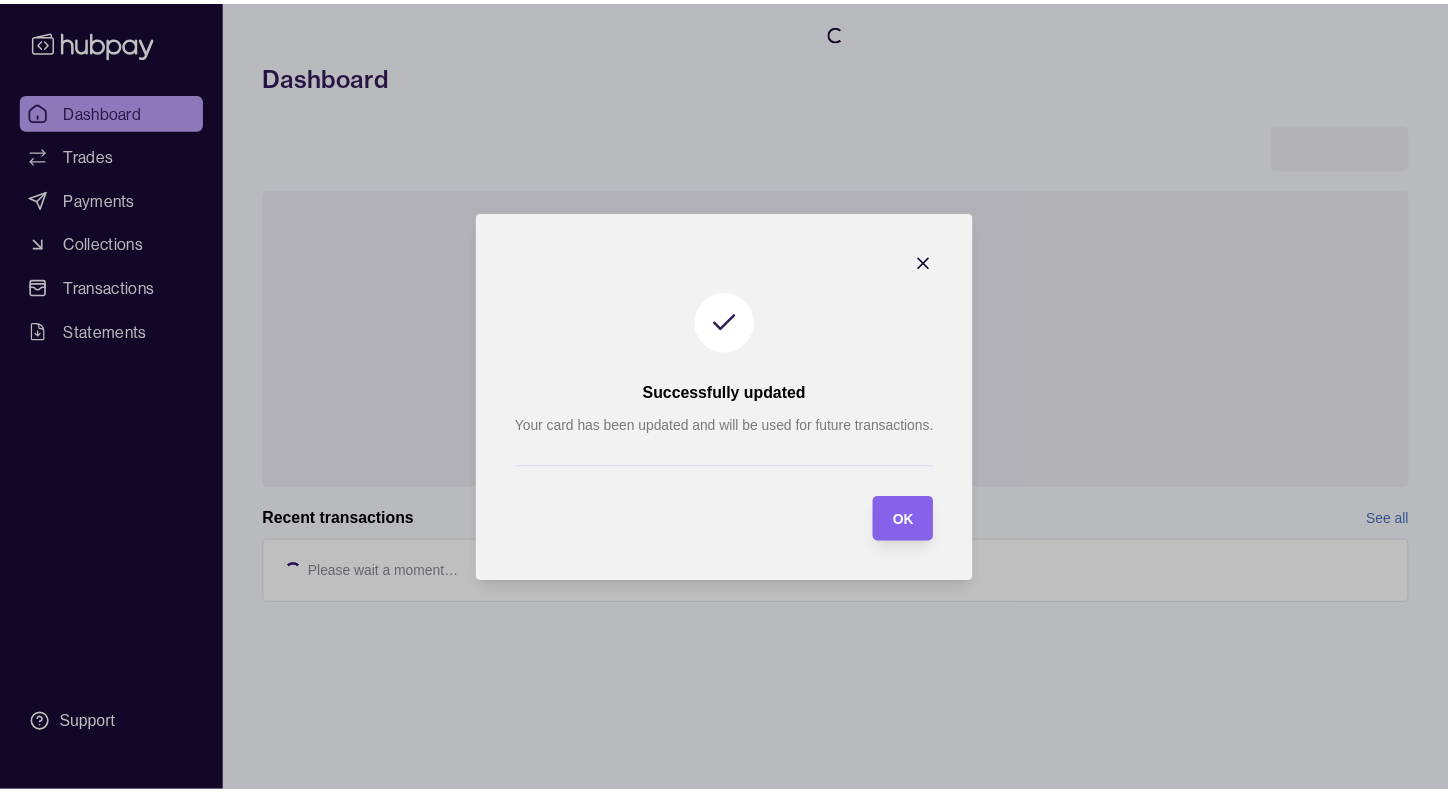 scroll, scrollTop: 0, scrollLeft: 0, axis: both 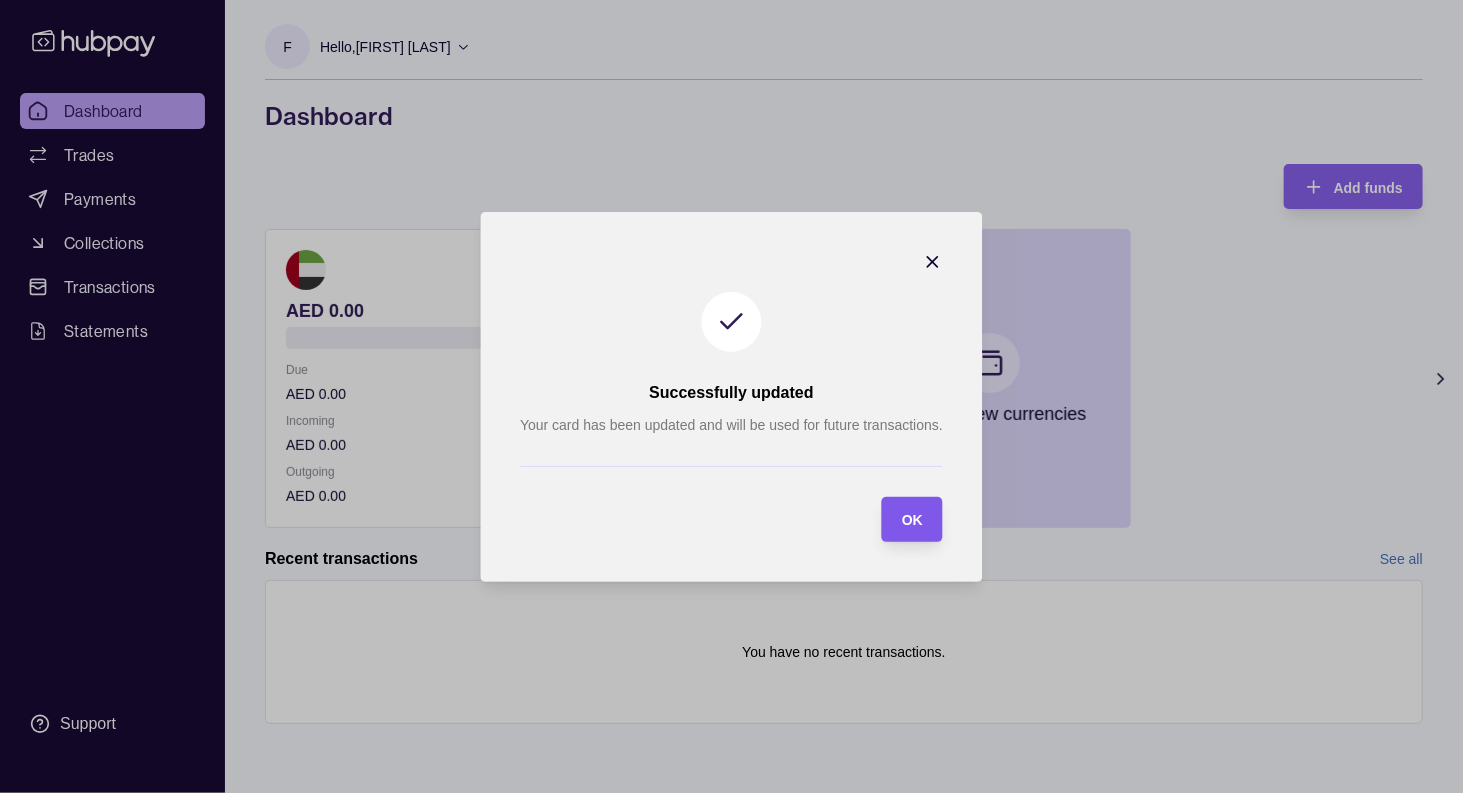 click on "OK" at bounding box center [912, 519] 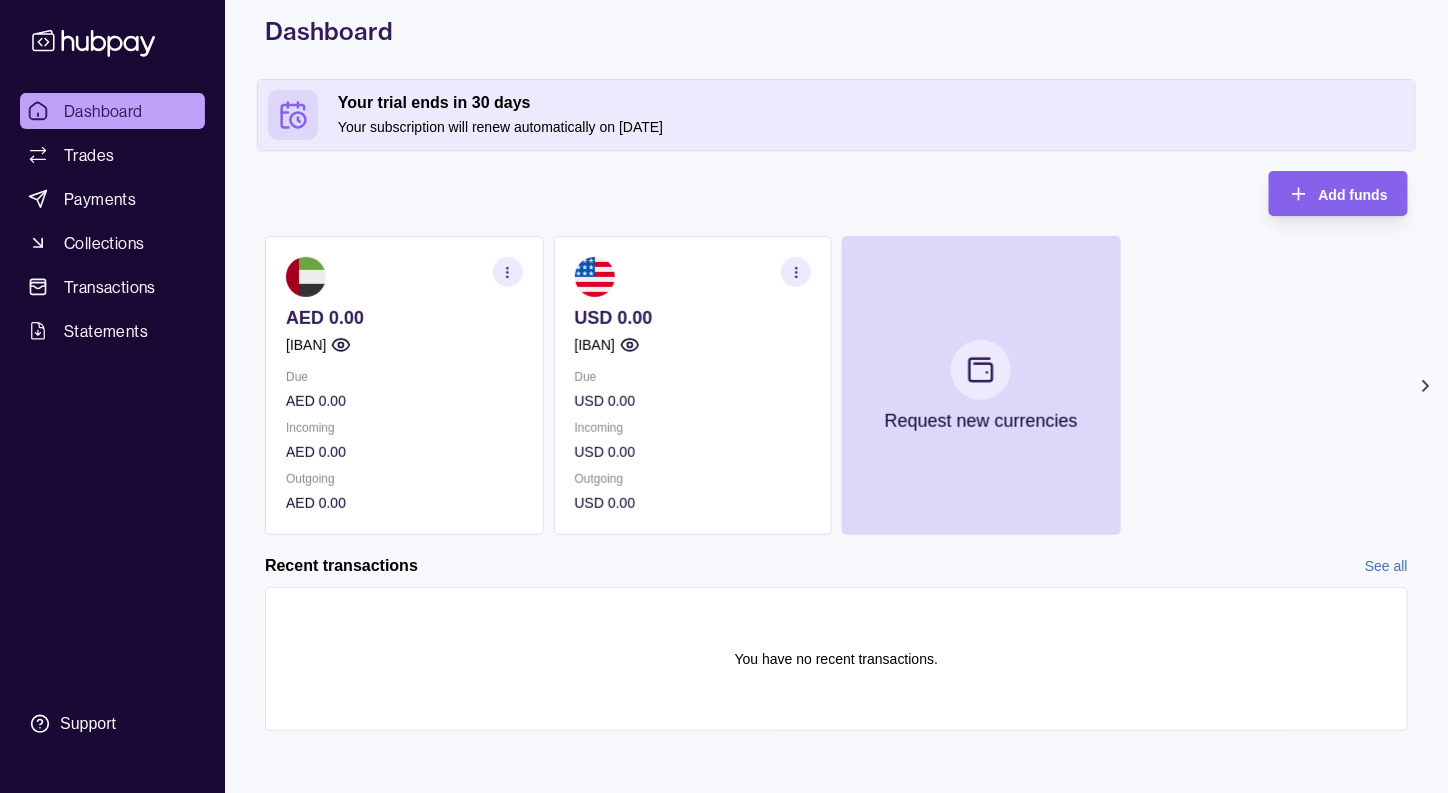 scroll, scrollTop: 0, scrollLeft: 0, axis: both 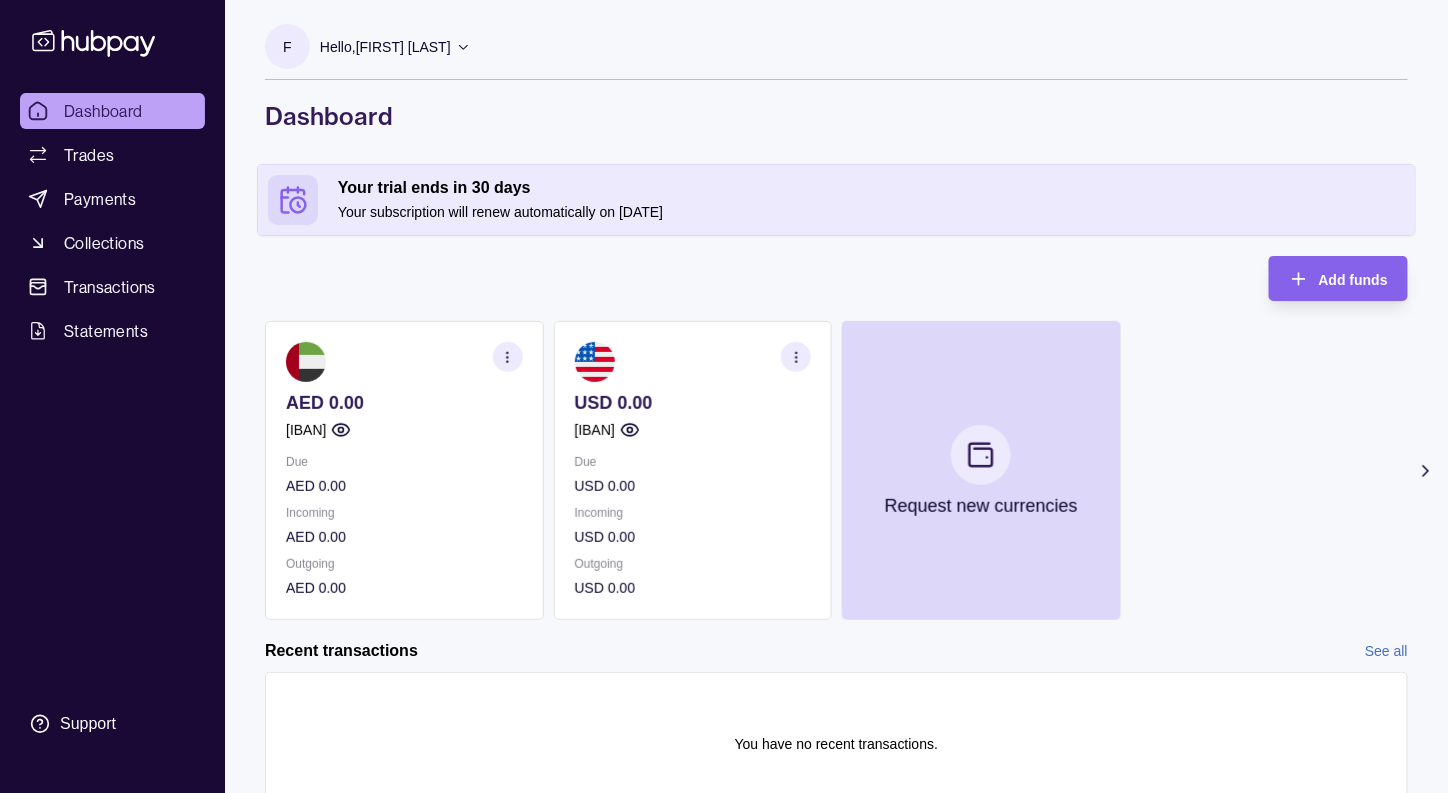 click on "Hello, [FIRST] [LAST]" at bounding box center [385, 47] 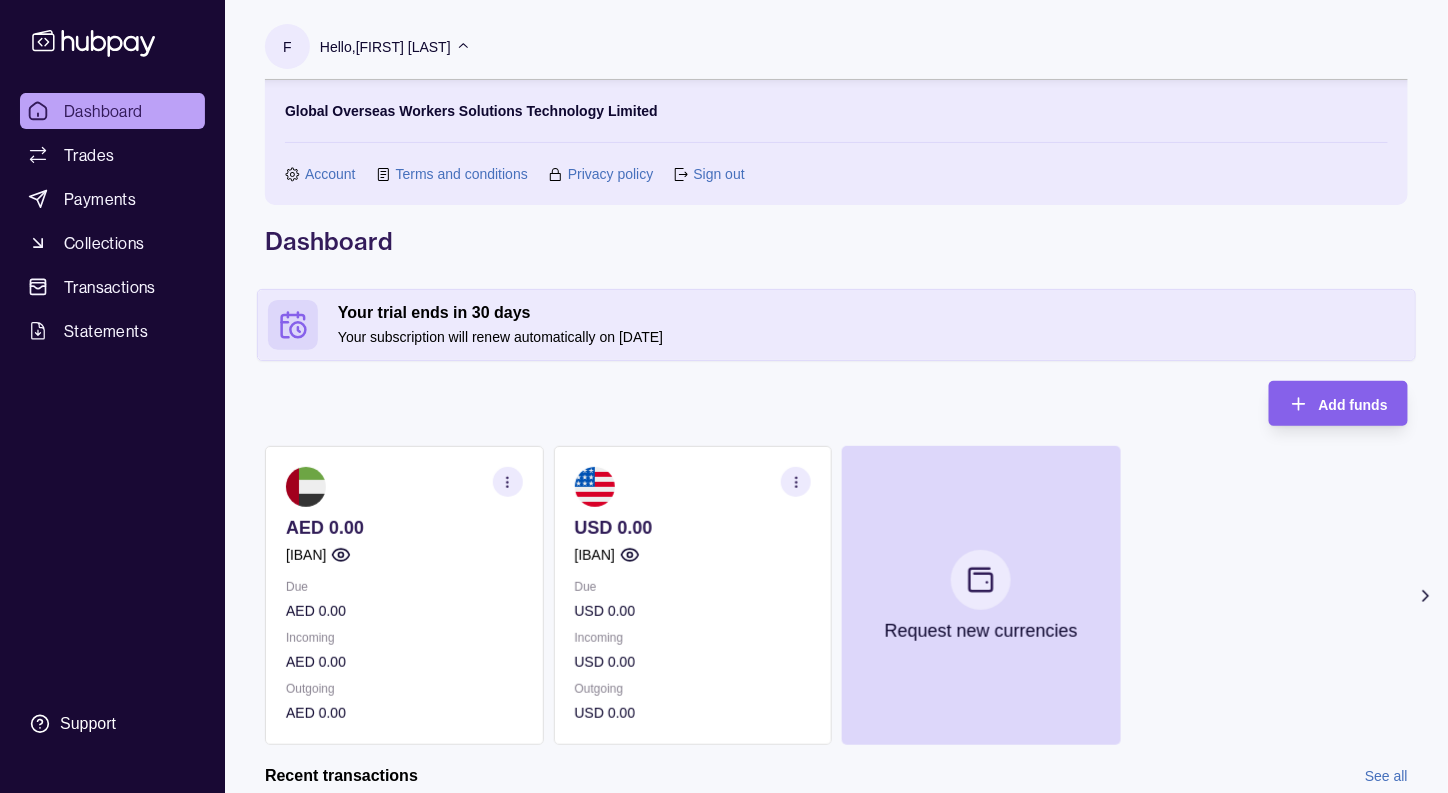 click on "Account" at bounding box center [330, 174] 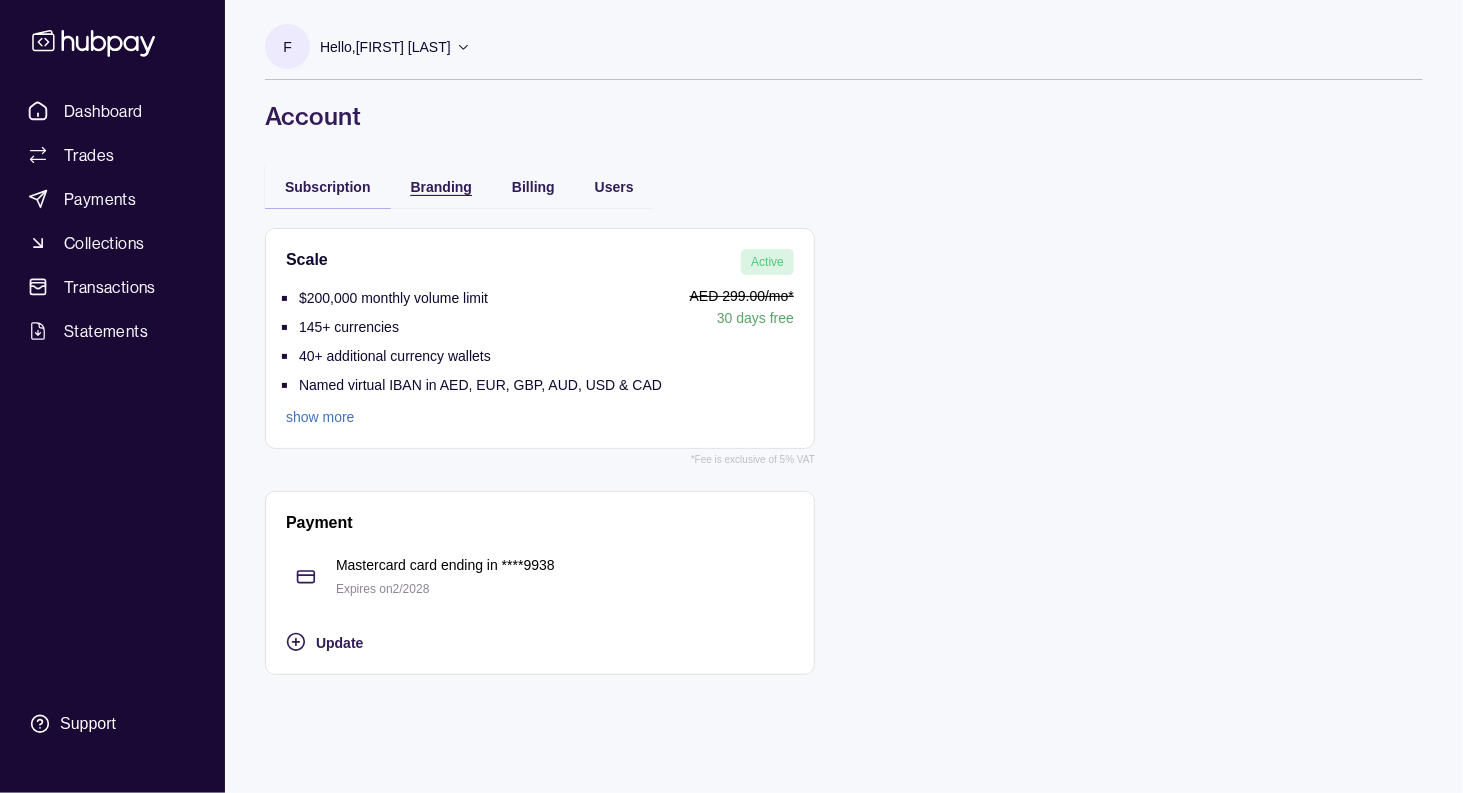 click on "Branding" at bounding box center (441, 186) 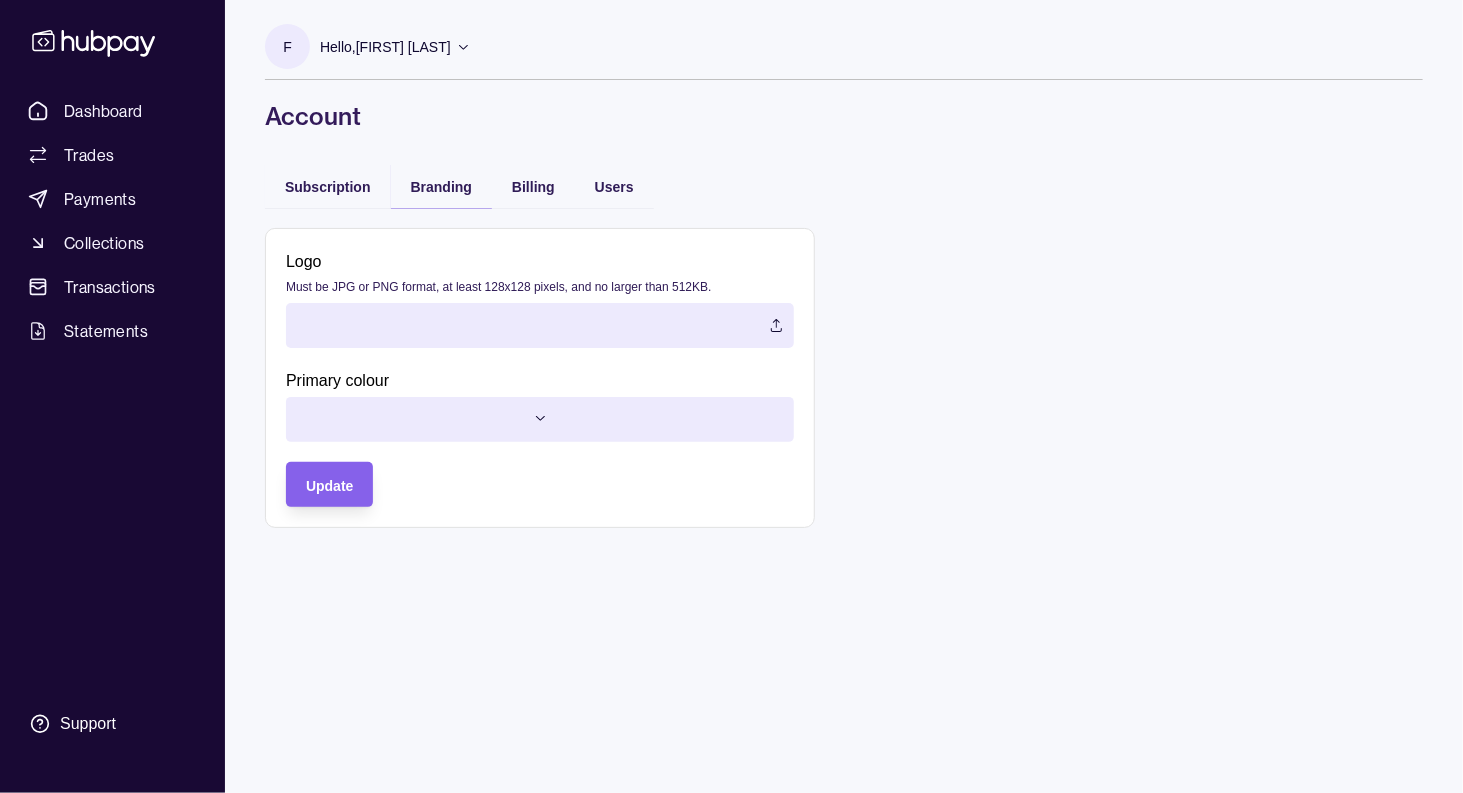 click at bounding box center (540, 325) 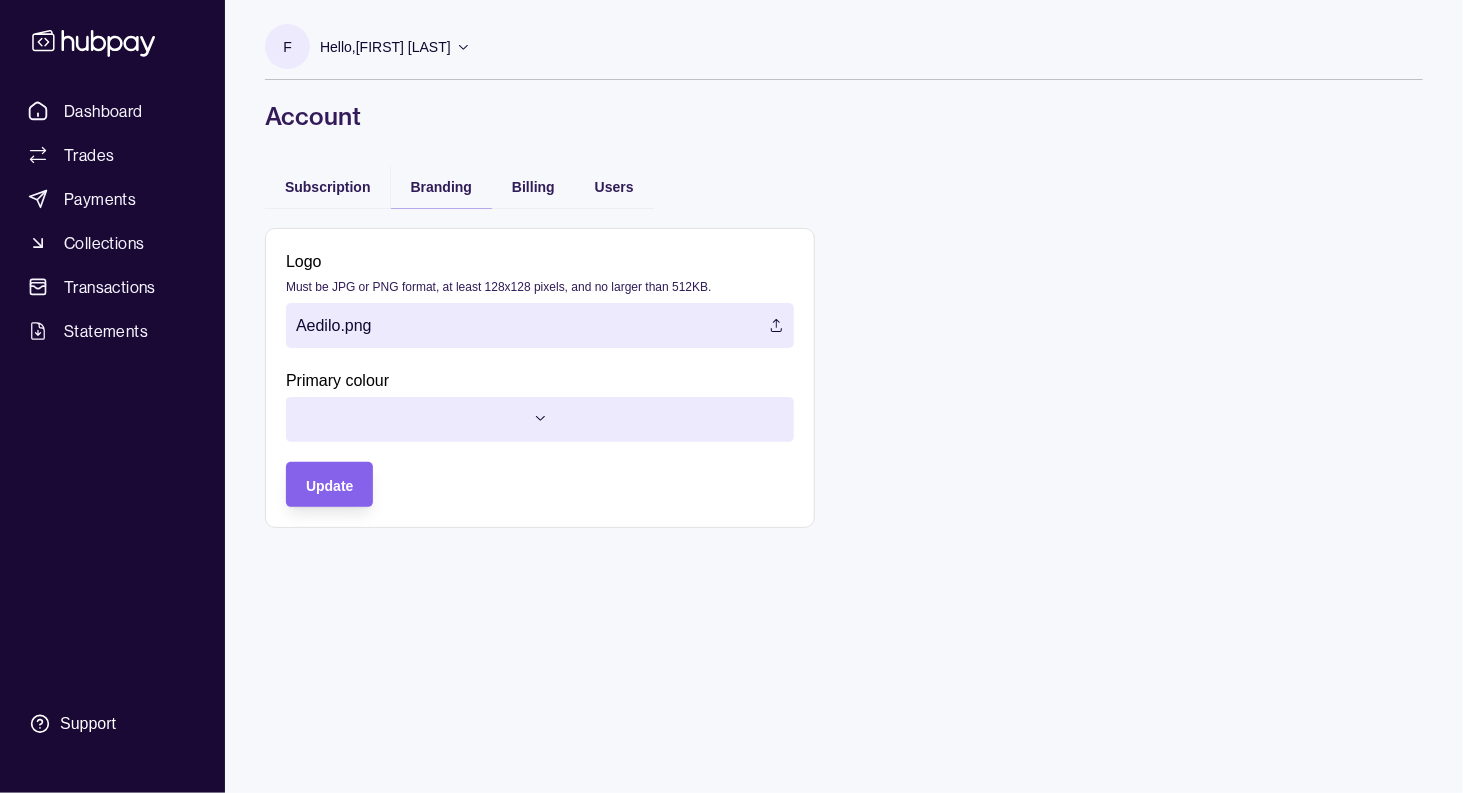 click on "Dashboard Trades Payments Collections Transactions Statements Support F Hello,  Finn Ole Wulf Global Overseas Workers Solutions Technology Limited Account Terms and conditions Privacy policy Sign out Account Subscription Branding Billing Users Logo Must be JPG or PNG format, at least 128x128 pixels, and no larger than 512KB. Aedilo.png Primary colour Update Account | Hubpay" at bounding box center (731, 396) 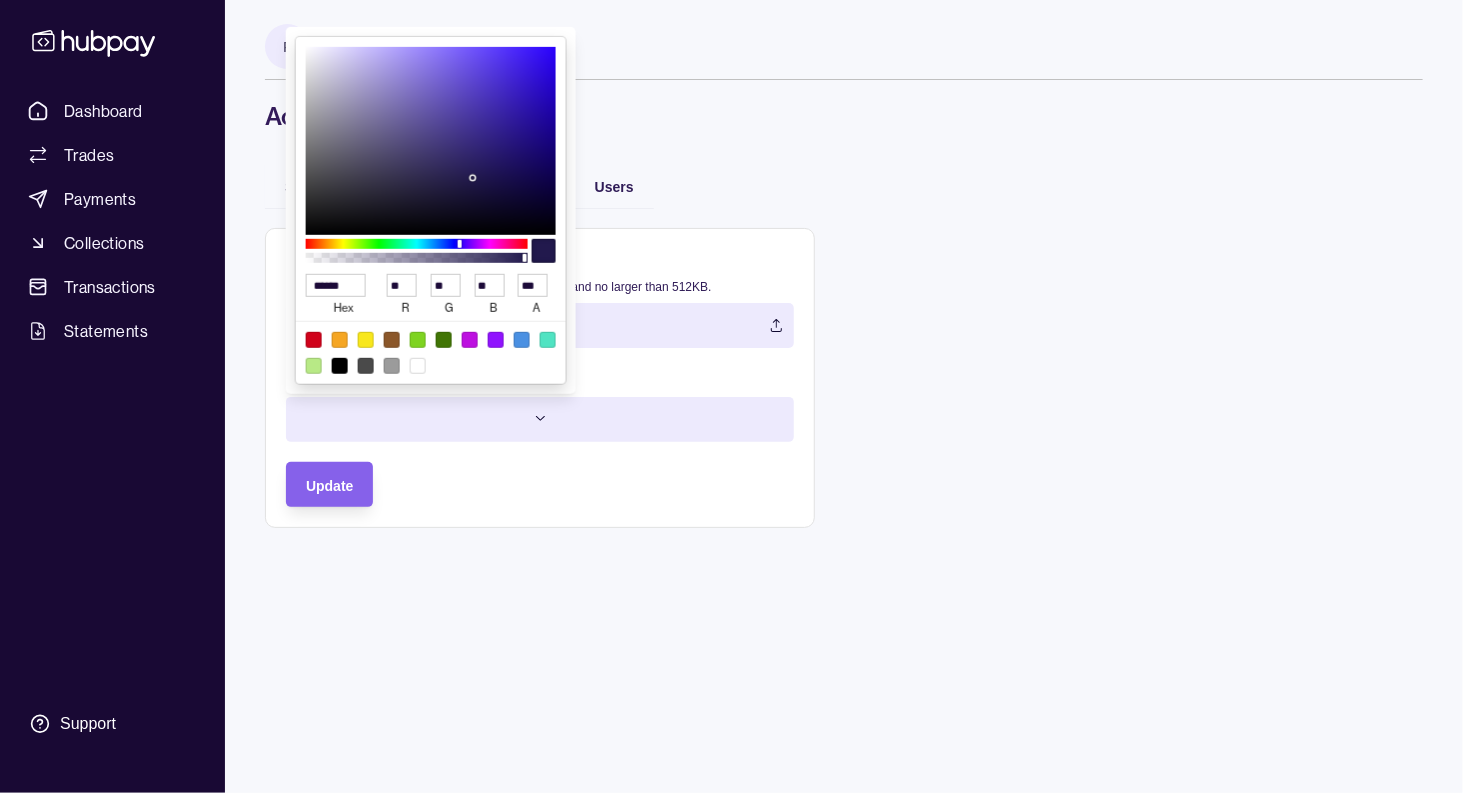 click on "Dashboard Trades Payments Collections Transactions Statements Support F Hello,  Finn Ole Wulf Global Overseas Workers Solutions Technology Limited Account Terms and conditions Privacy policy Sign out Account Subscription Branding Billing Users Logo Must be JPG or PNG format, at least 128x128 pixels, and no larger than 512KB. Aedilo.png Primary colour Update Account | Hubpay ****** hex ** r ** g ** b *** a" at bounding box center (731, 396) 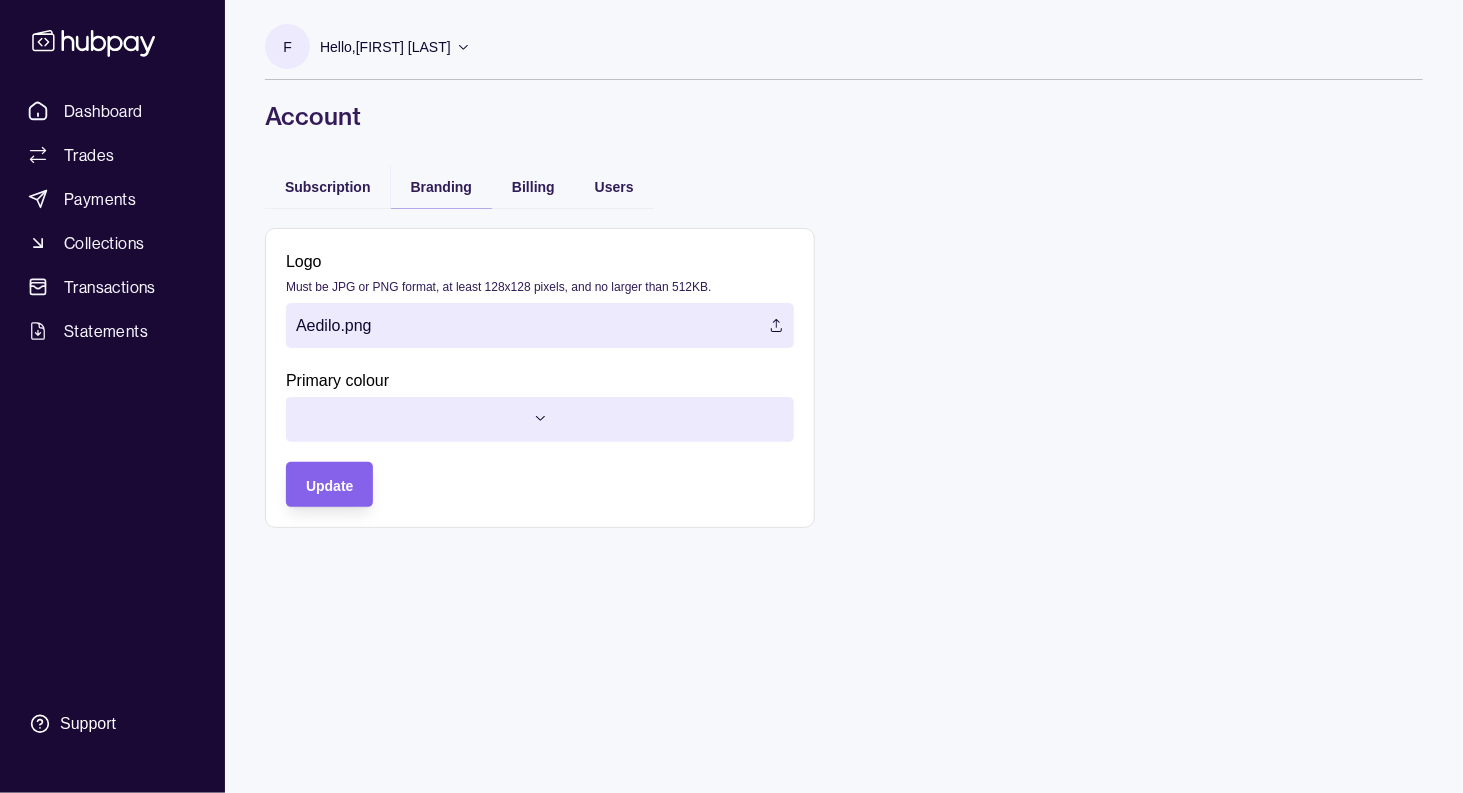 click on "Dashboard Trades Payments Collections Transactions Statements Support F Hello,  Finn Ole Wulf Global Overseas Workers Solutions Technology Limited Account Terms and conditions Privacy policy Sign out Account Subscription Branding Billing Users Logo Must be JPG or PNG format, at least 128x128 pixels, and no larger than 512KB. Aedilo.png Primary colour Update Account | Hubpay" at bounding box center [731, 396] 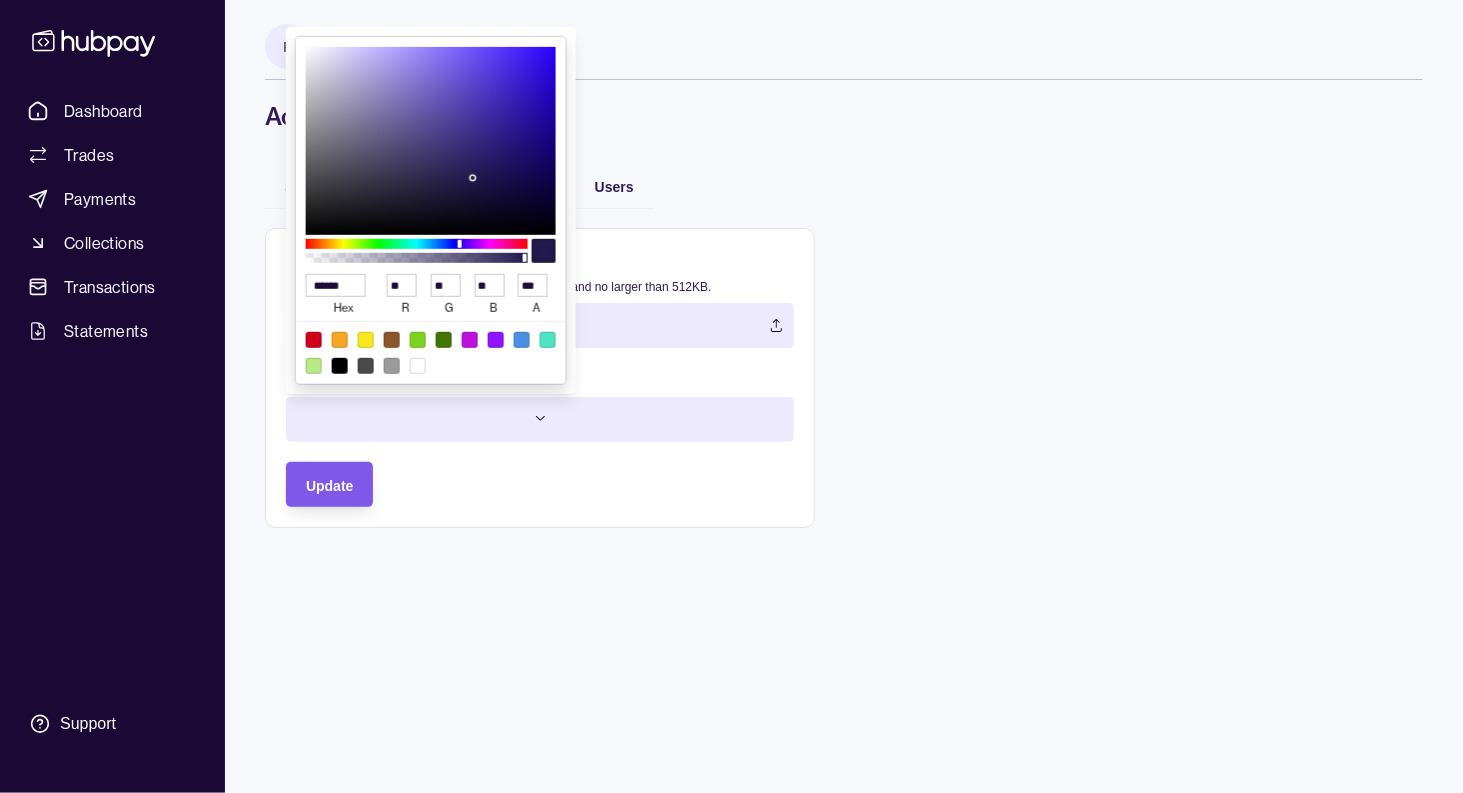 click on "Dashboard Trades Payments Collections Transactions Statements Support F Hello,  Finn Ole Wulf Global Overseas Workers Solutions Technology Limited Account Terms and conditions Privacy policy Sign out Account Subscription Branding Billing Users Logo Must be JPG or PNG format, at least 128x128 pixels, and no larger than 512KB. Aedilo.png Primary colour Update Account | Hubpay ****** hex ** r ** g ** b *** a" at bounding box center (731, 396) 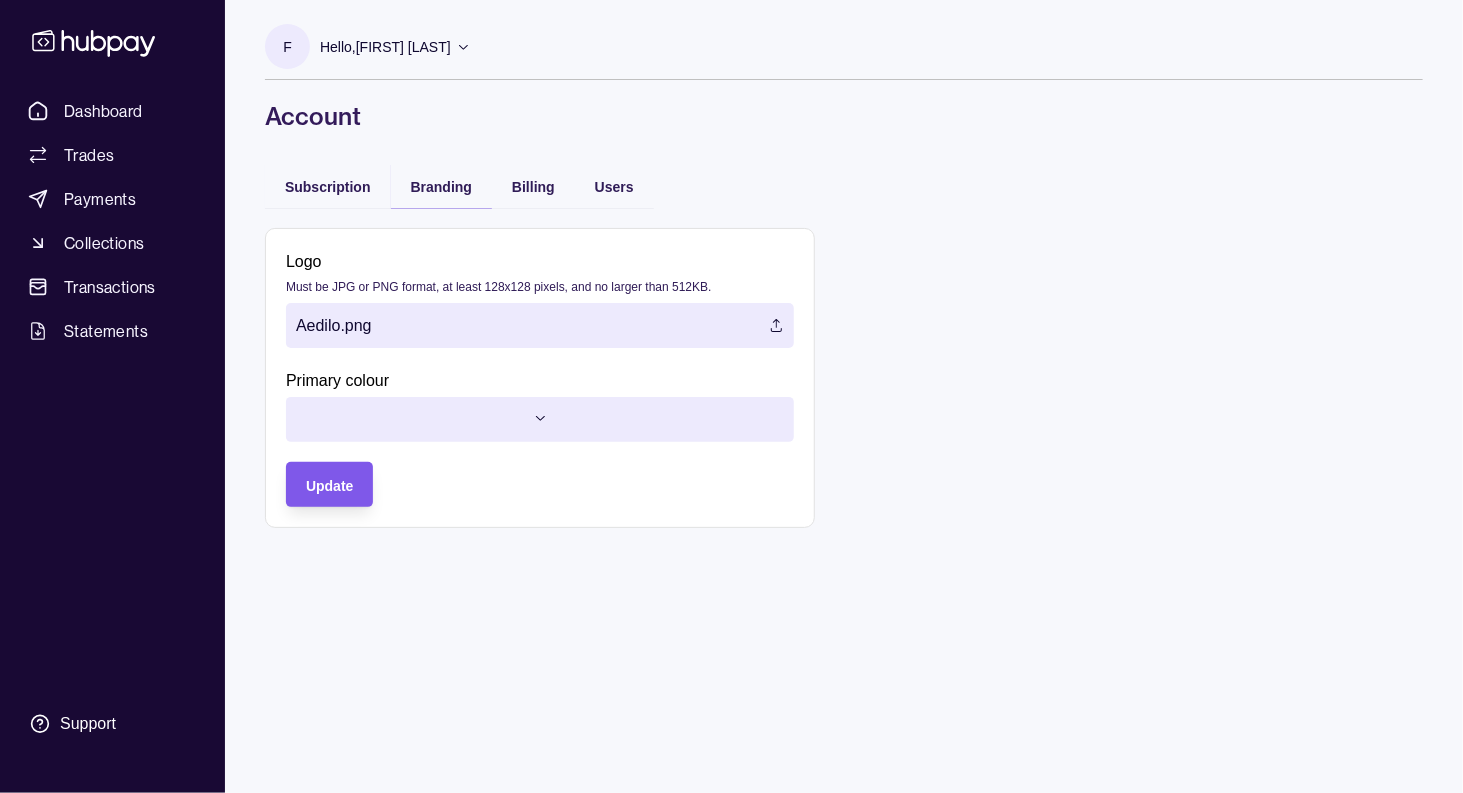 click on "Update" at bounding box center (329, 486) 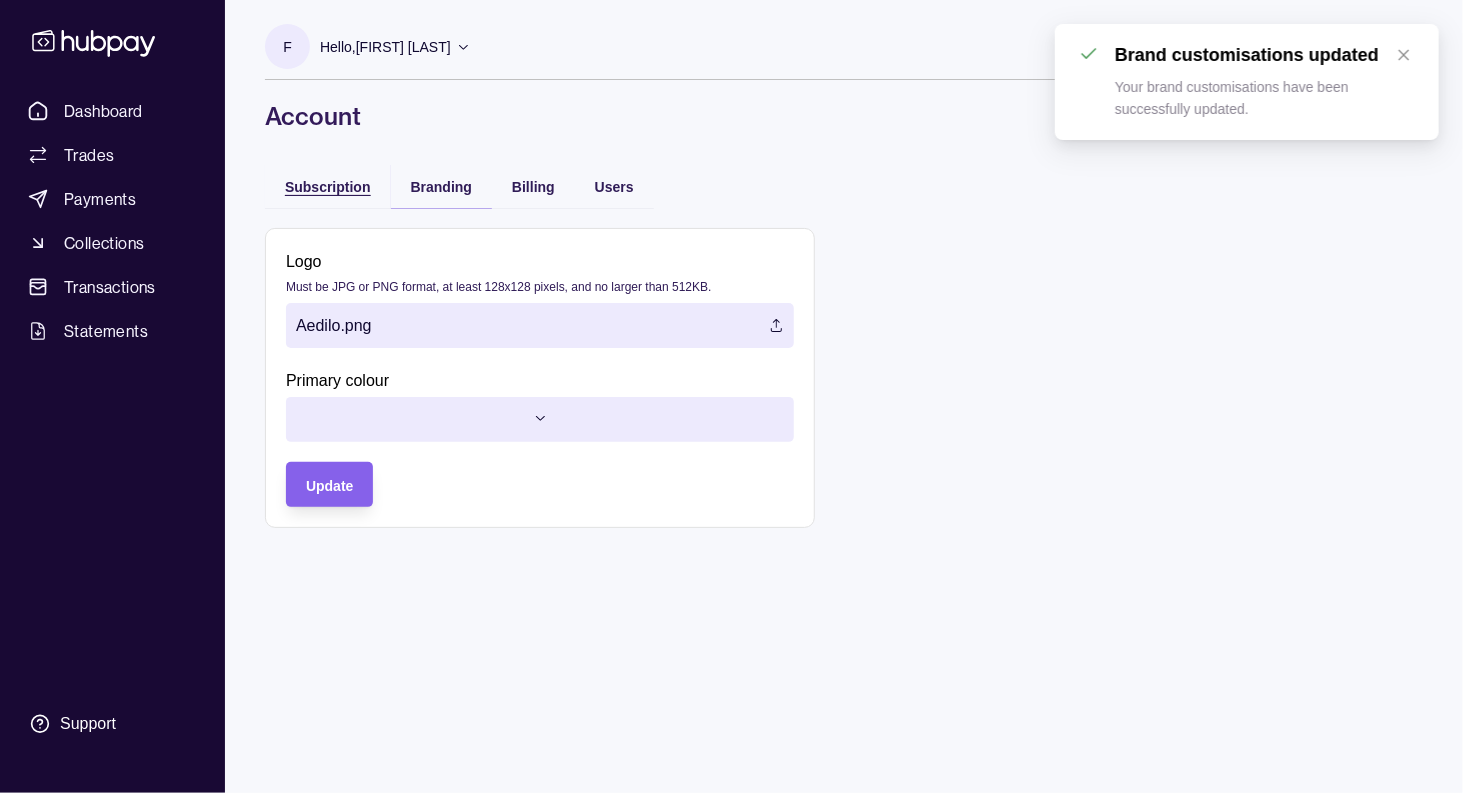 click on "Subscription" at bounding box center (328, 187) 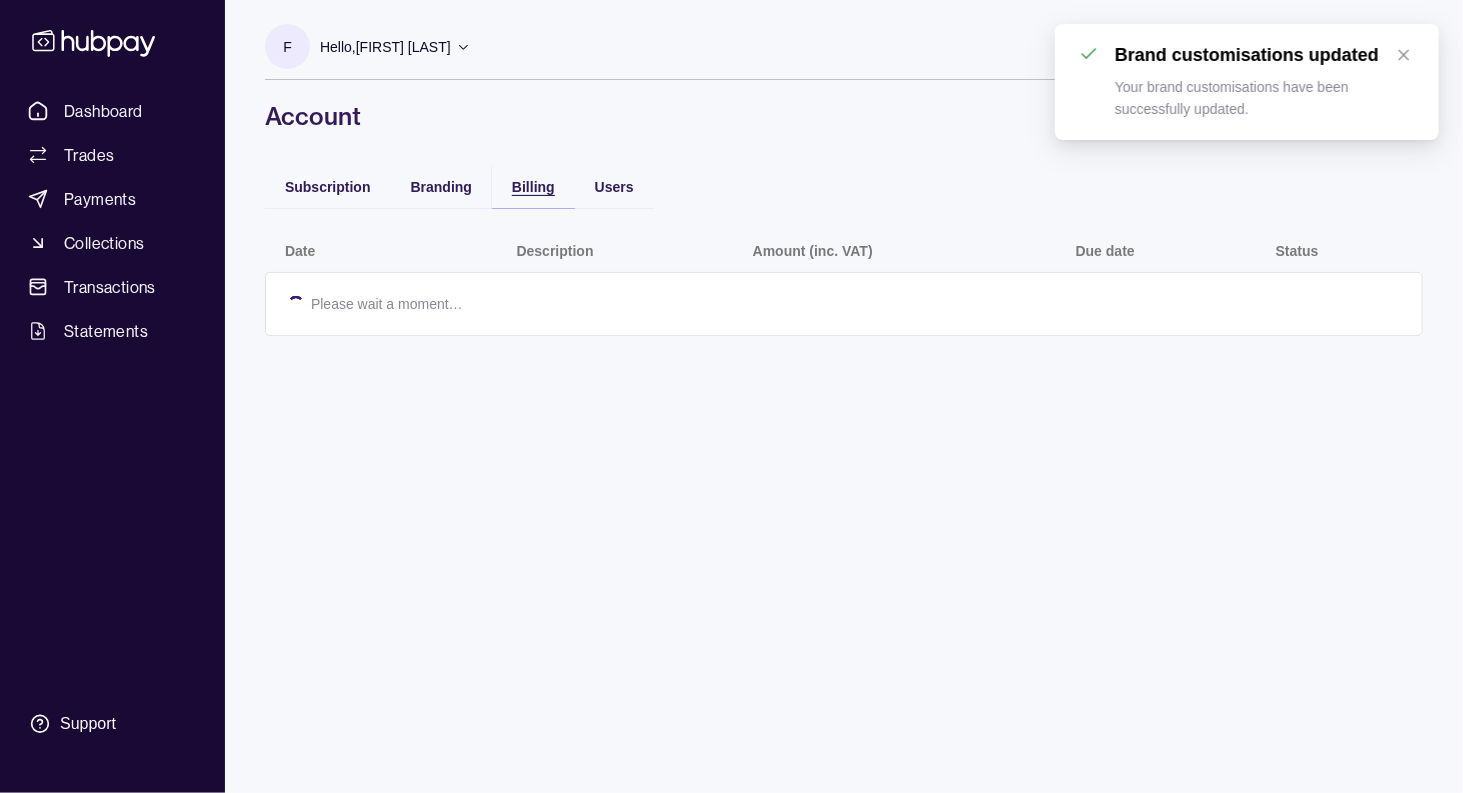 click on "Billing" at bounding box center [533, 187] 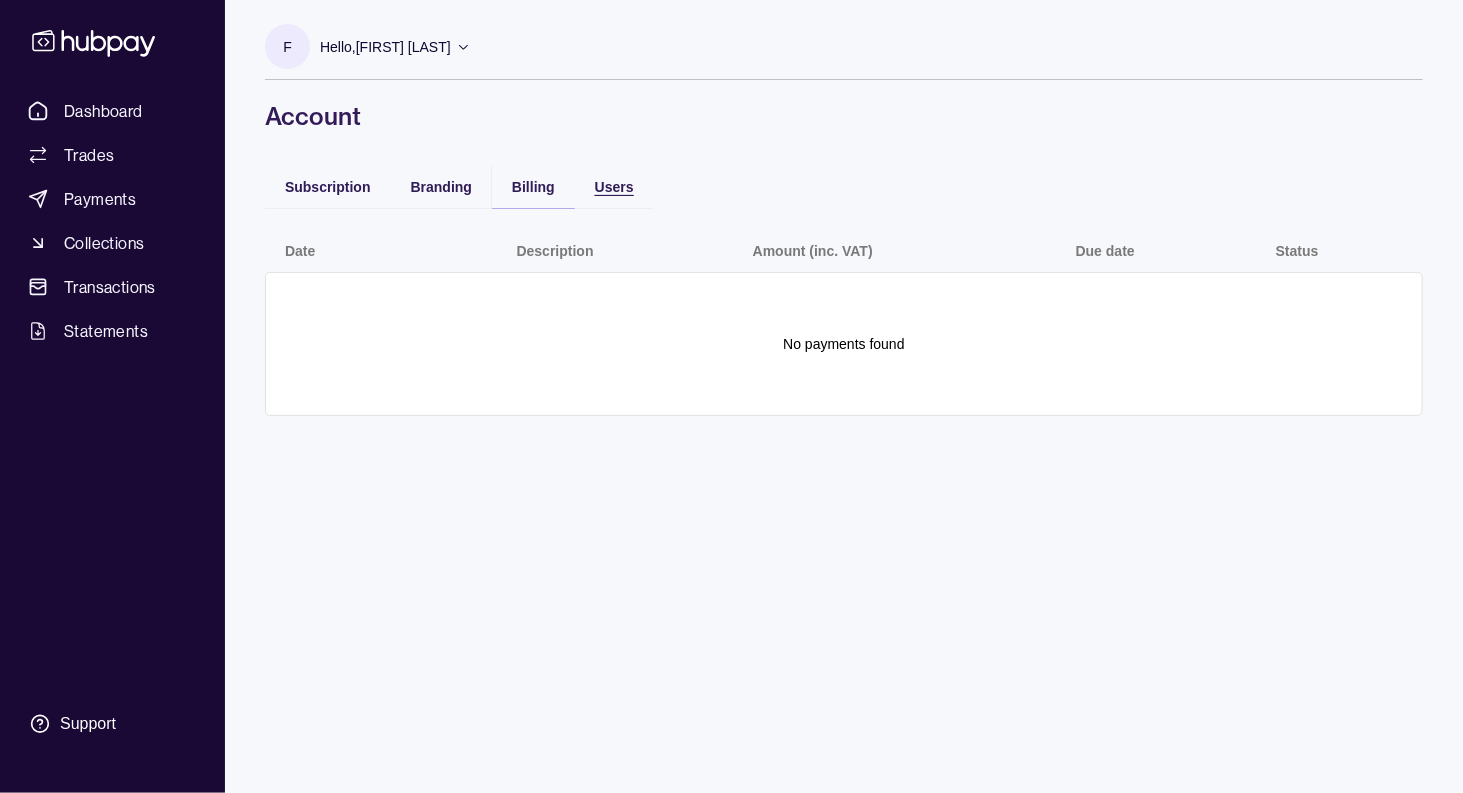click on "Users" at bounding box center (614, 187) 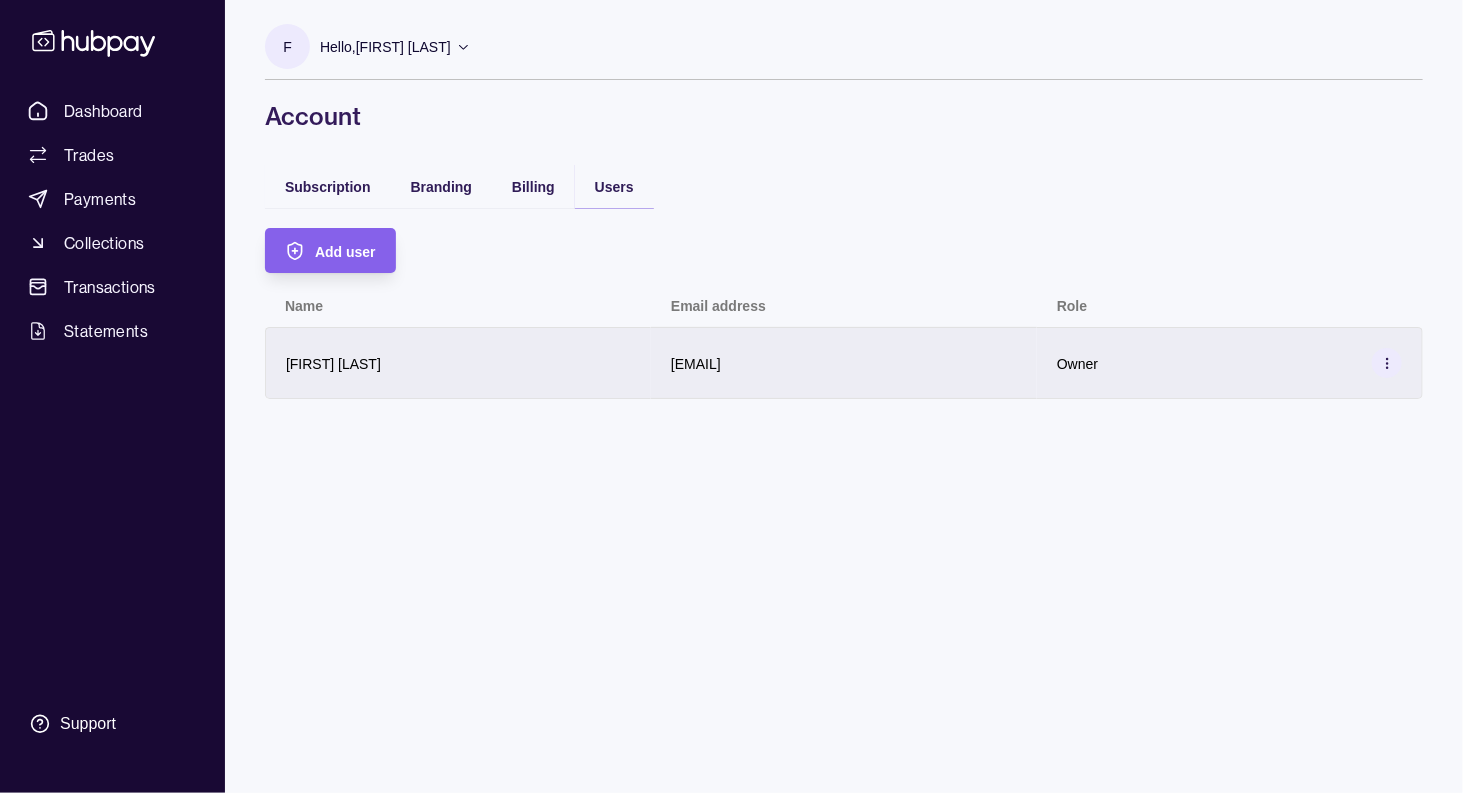 click 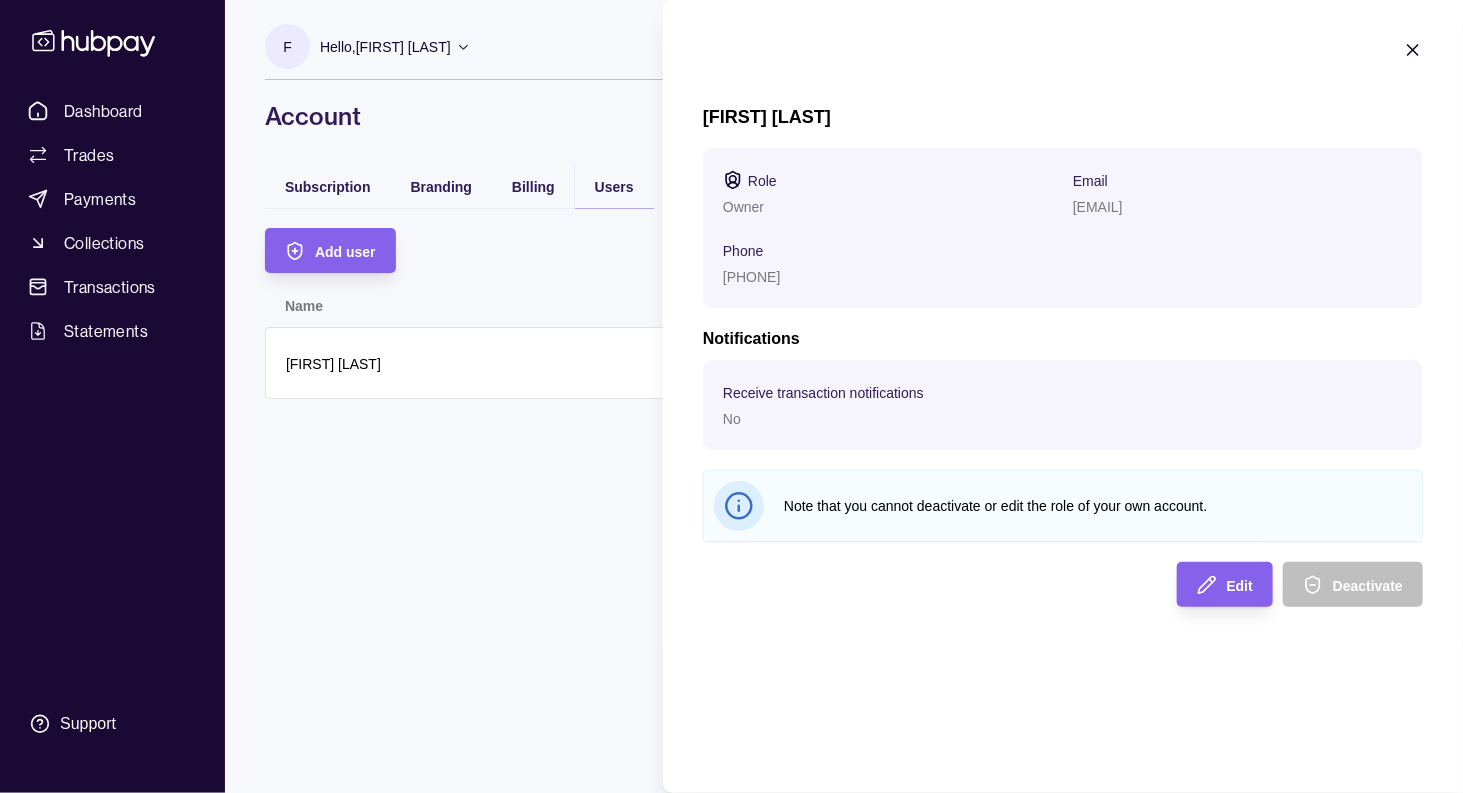 click 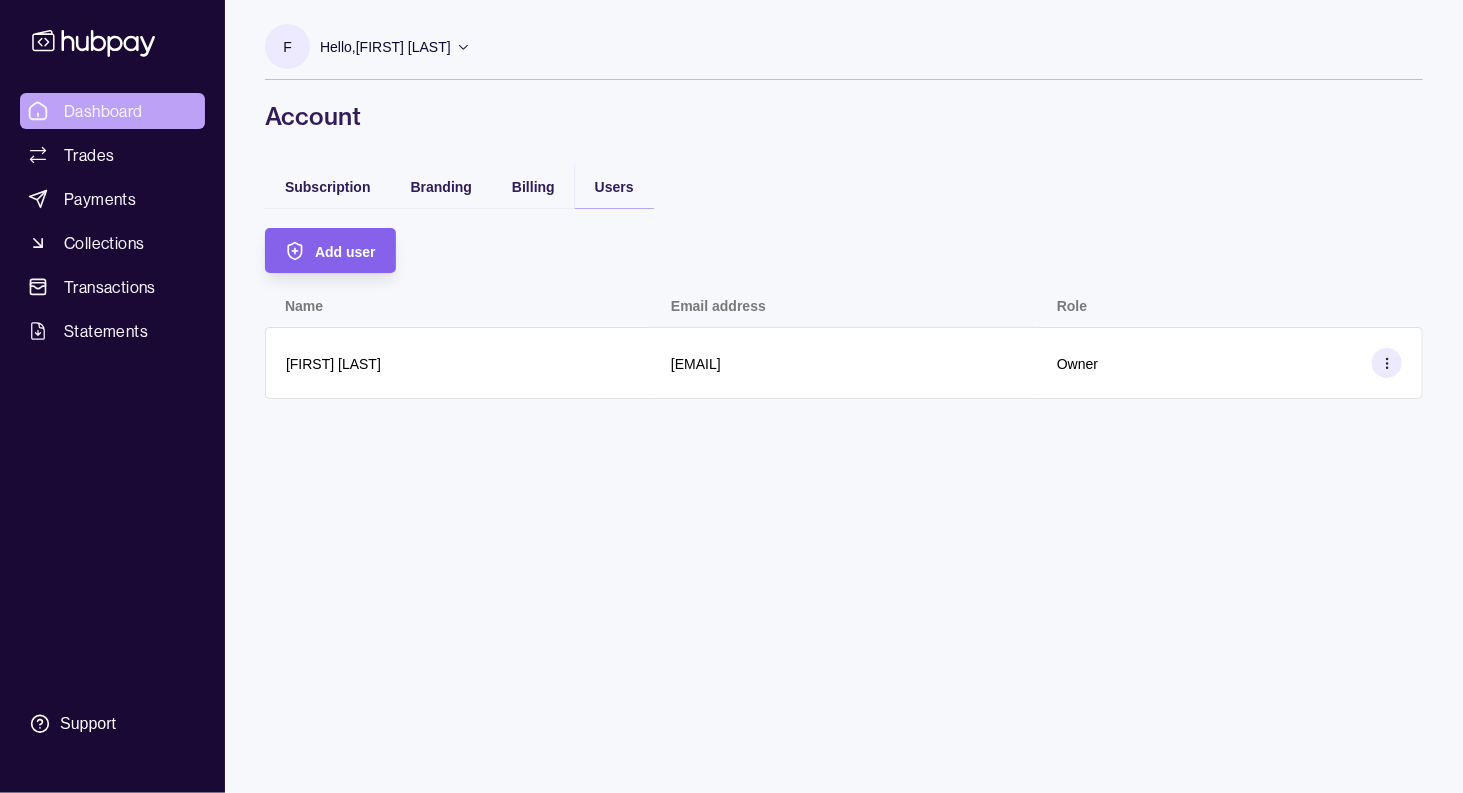 click on "Dashboard" at bounding box center [103, 111] 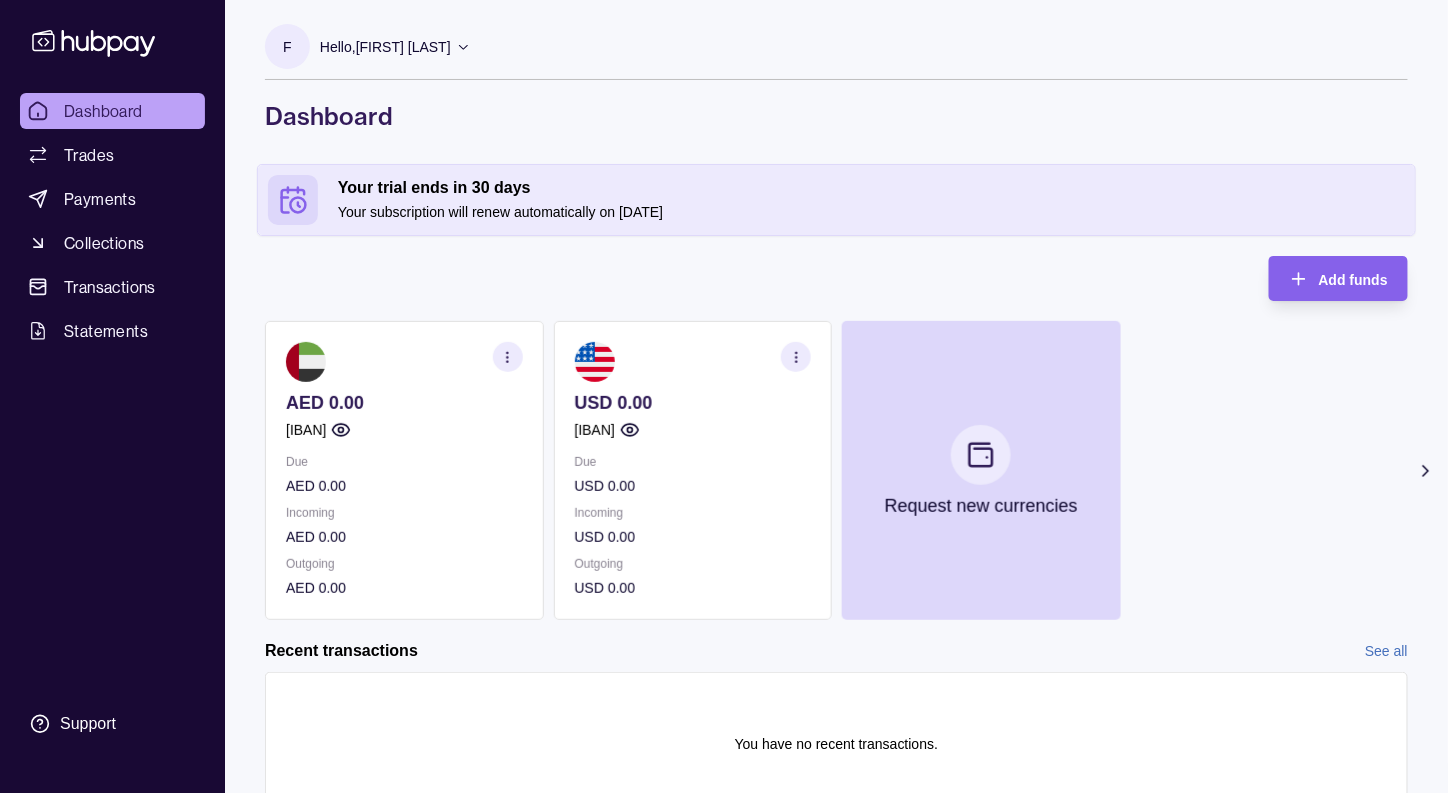 click on "F" at bounding box center [287, 46] 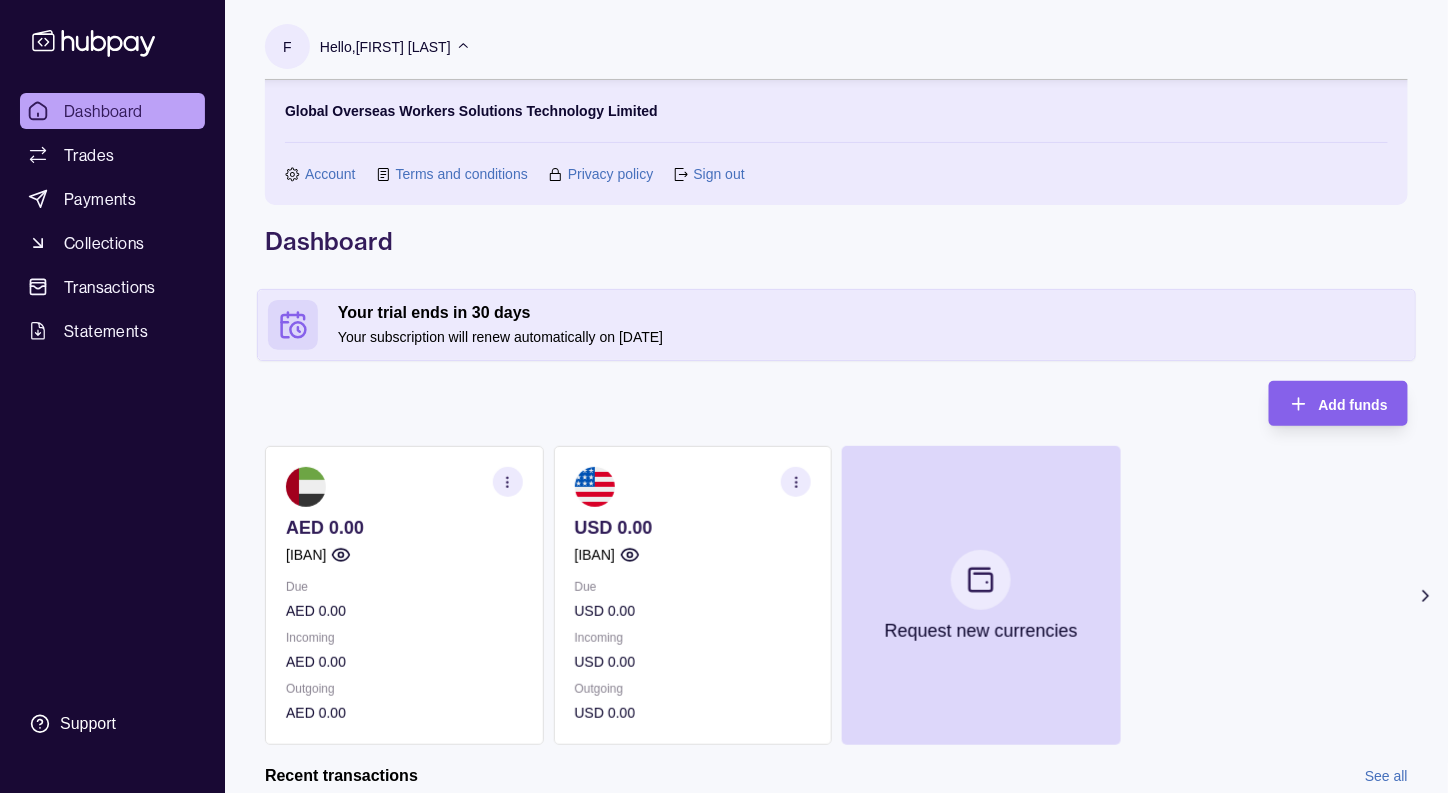 click on "Add funds AED 0.00 AE500960000536060002083 Due AED 0.00 Incoming AED 0.00 Outgoing AED 0.00 USD 0.00 GB45TCCL04140428726214 Due USD 0.00 Incoming USD 0.00 Outgoing USD 0.00 Request new currencies" at bounding box center [836, 563] 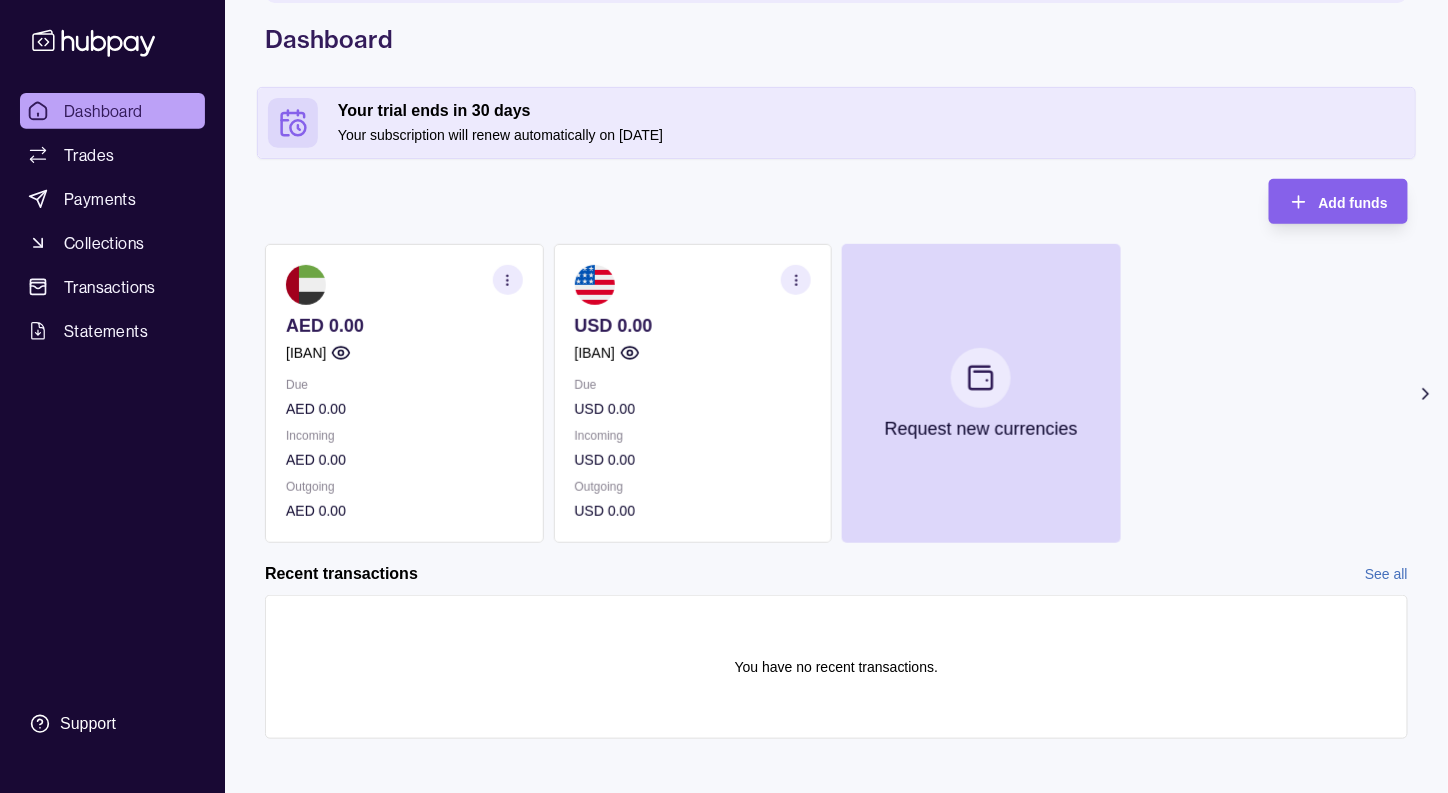 scroll, scrollTop: 210, scrollLeft: 0, axis: vertical 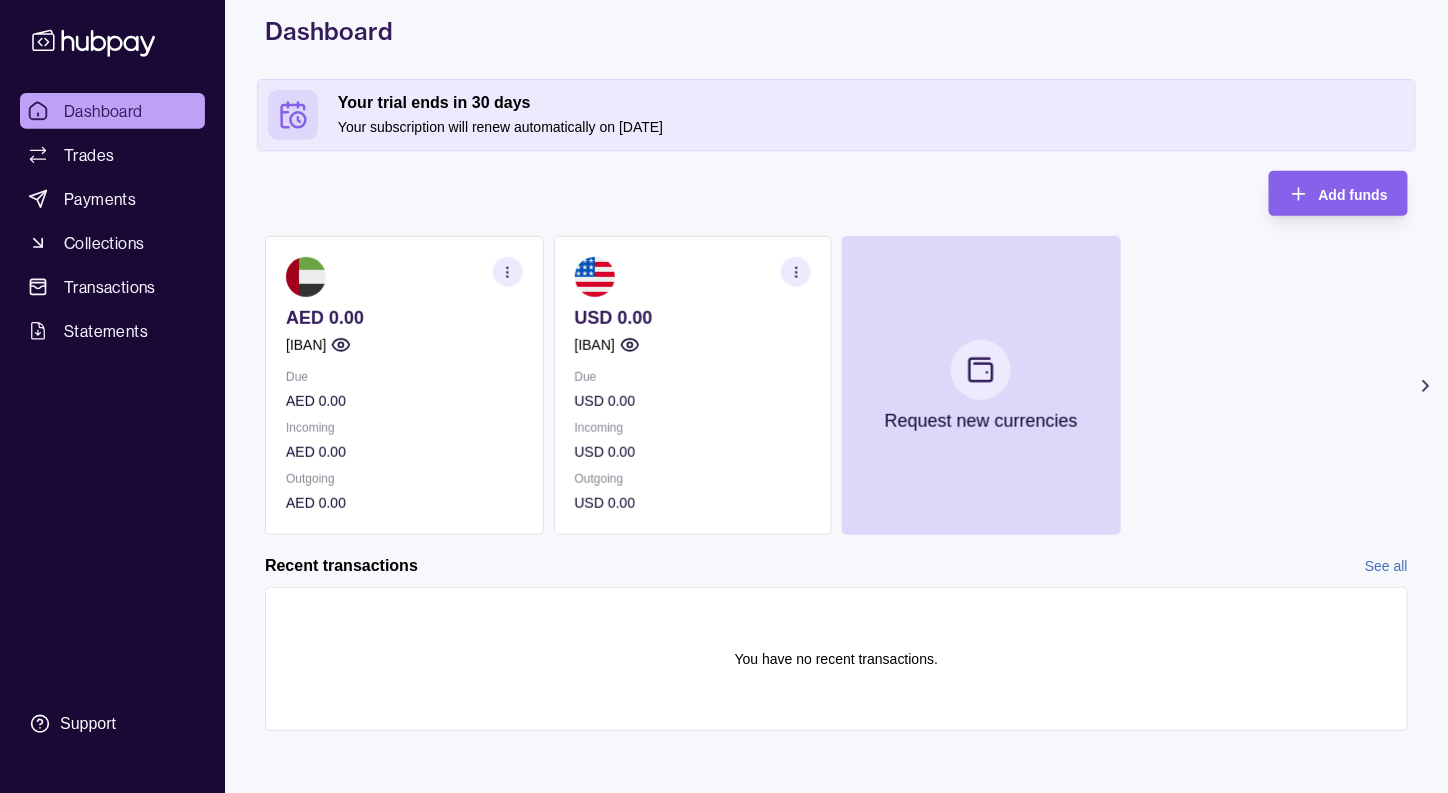 click 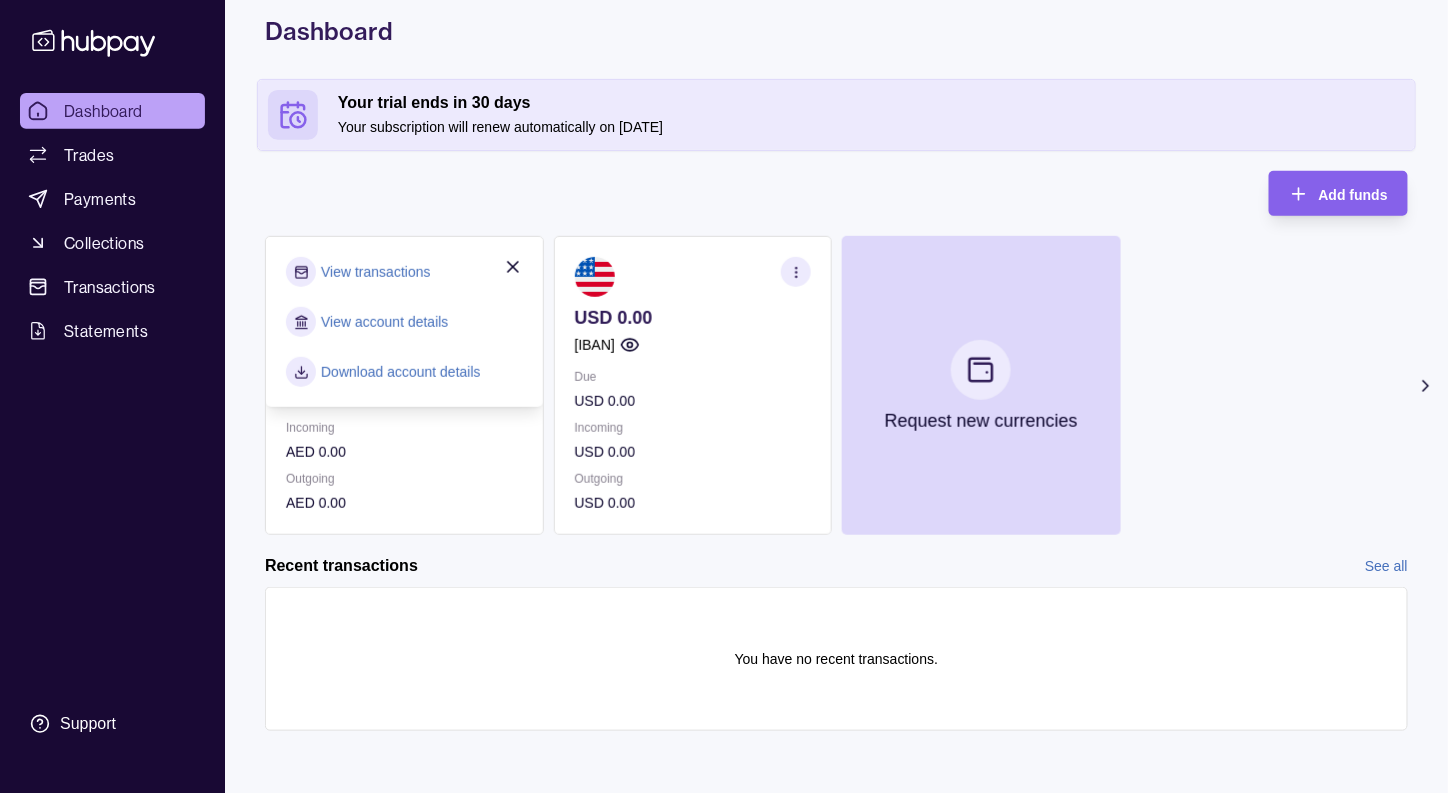 click on "Add funds AED 0.00 AE500960000536060002083 Due AED 0.00 Incoming AED 0.00 Outgoing AED 0.00 View transactions View account details Download account details USD 0.00 GB45TCCL04140428726214 Due USD 0.00 Incoming USD 0.00 Outgoing USD 0.00 Request new currencies" at bounding box center (836, 353) 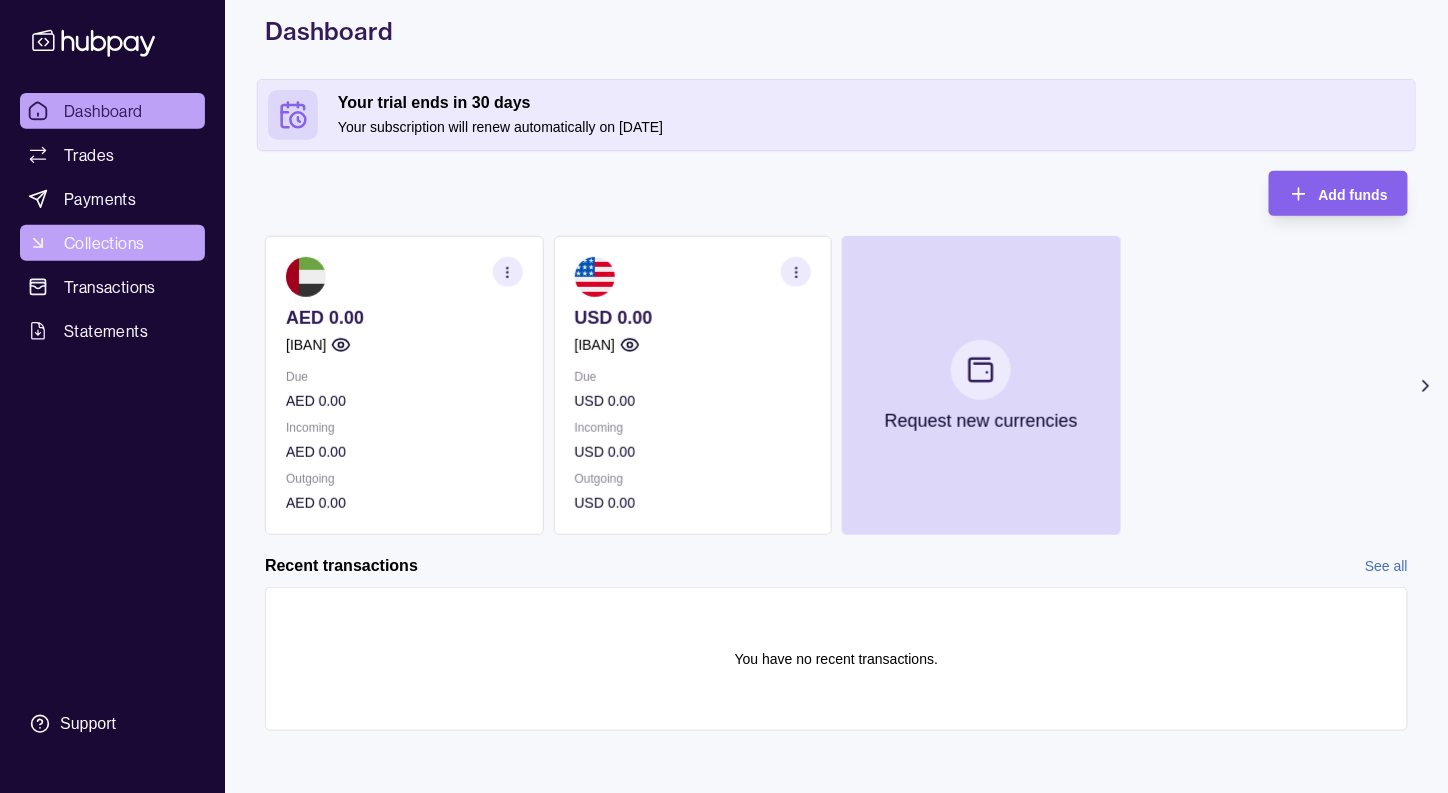 click on "Collections" at bounding box center [104, 243] 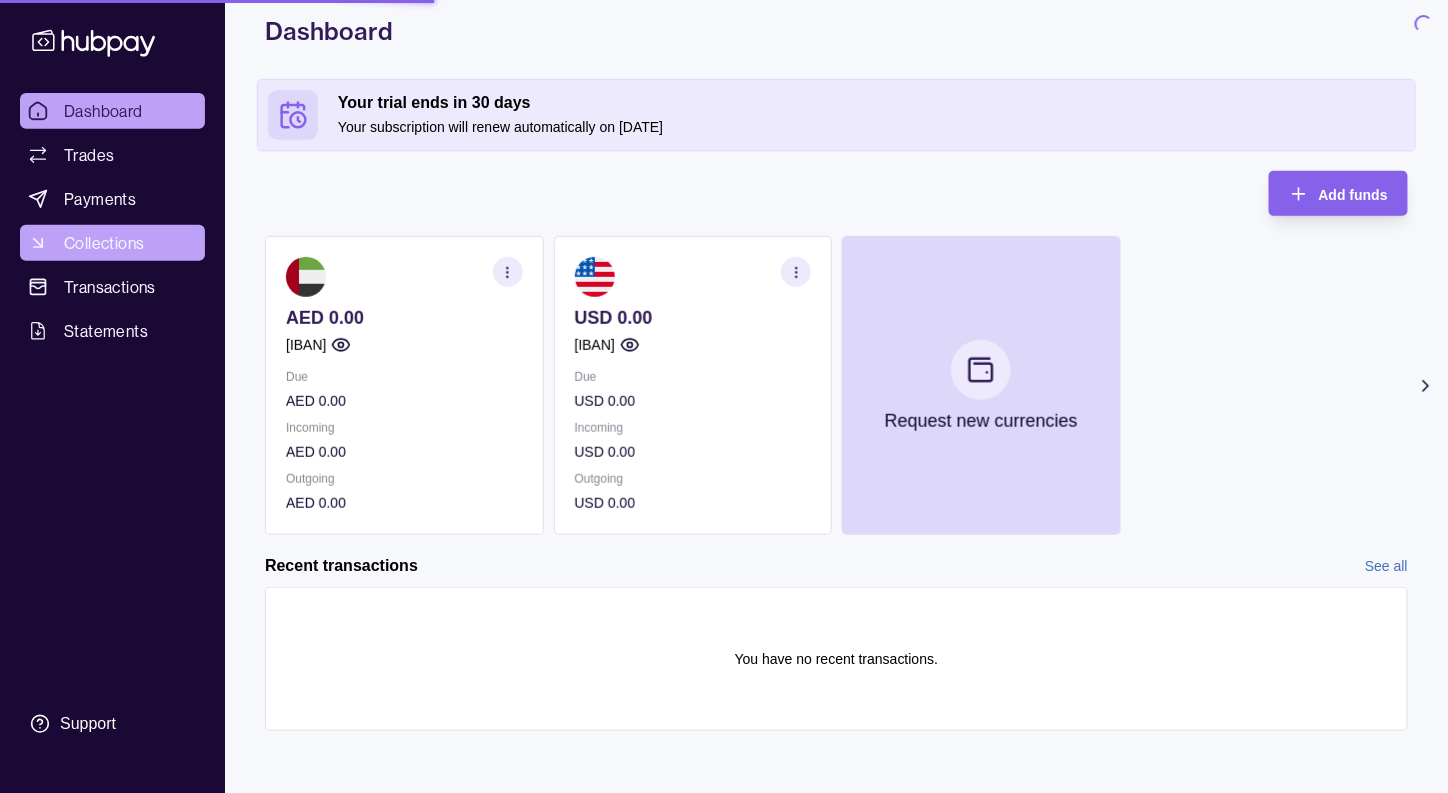 scroll, scrollTop: 0, scrollLeft: 0, axis: both 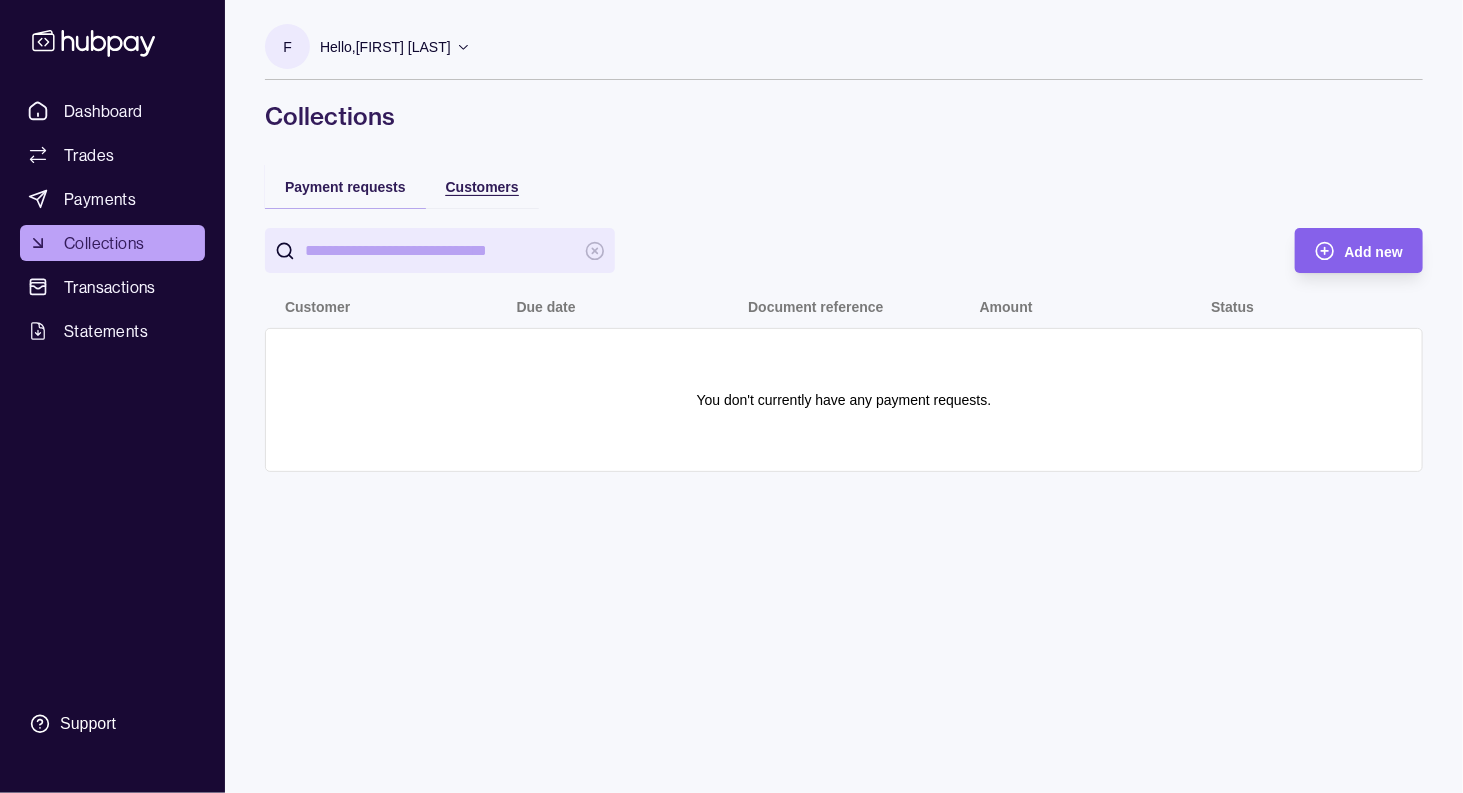 click on "Customers" at bounding box center (482, 187) 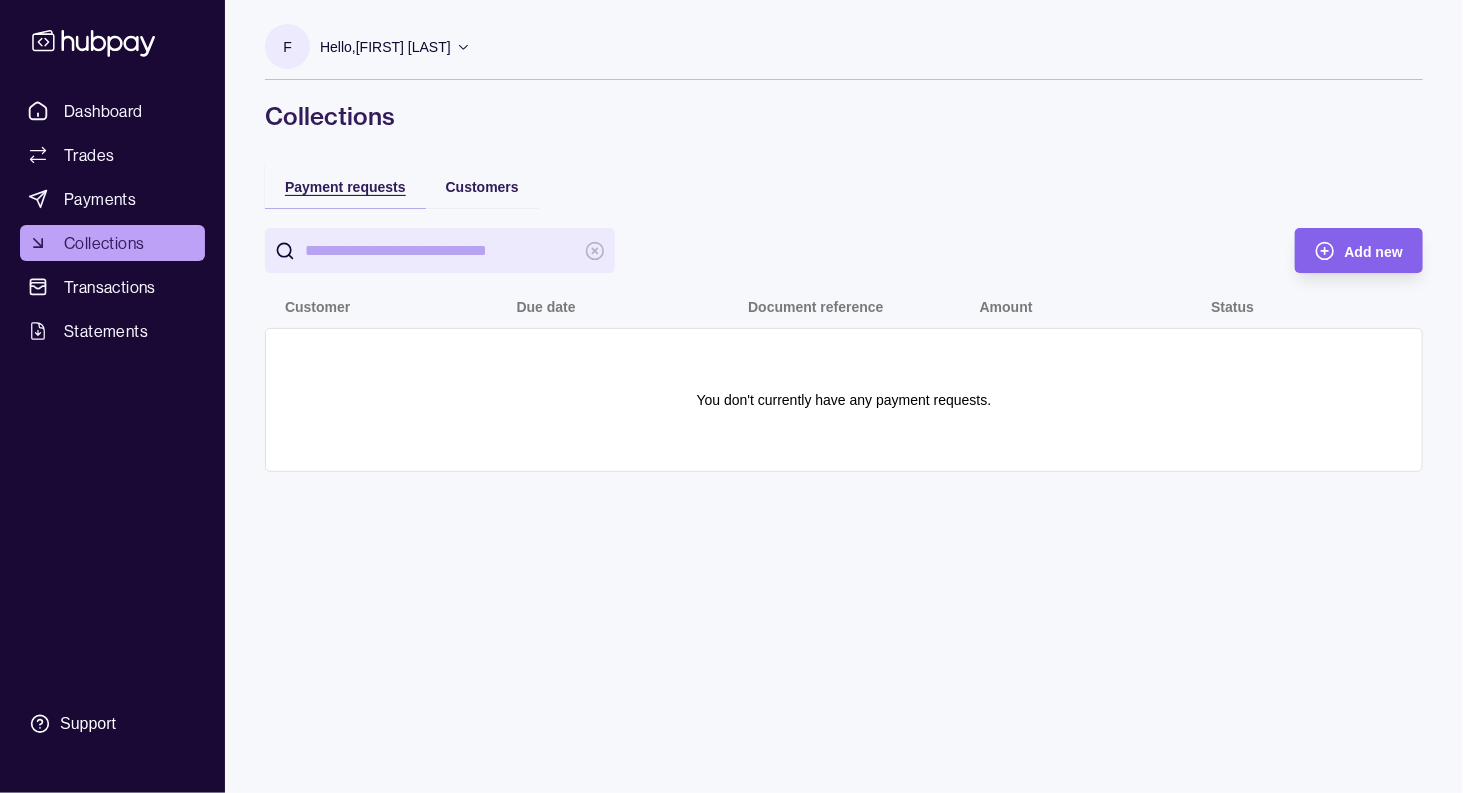 click on "Payment requests" at bounding box center (345, 187) 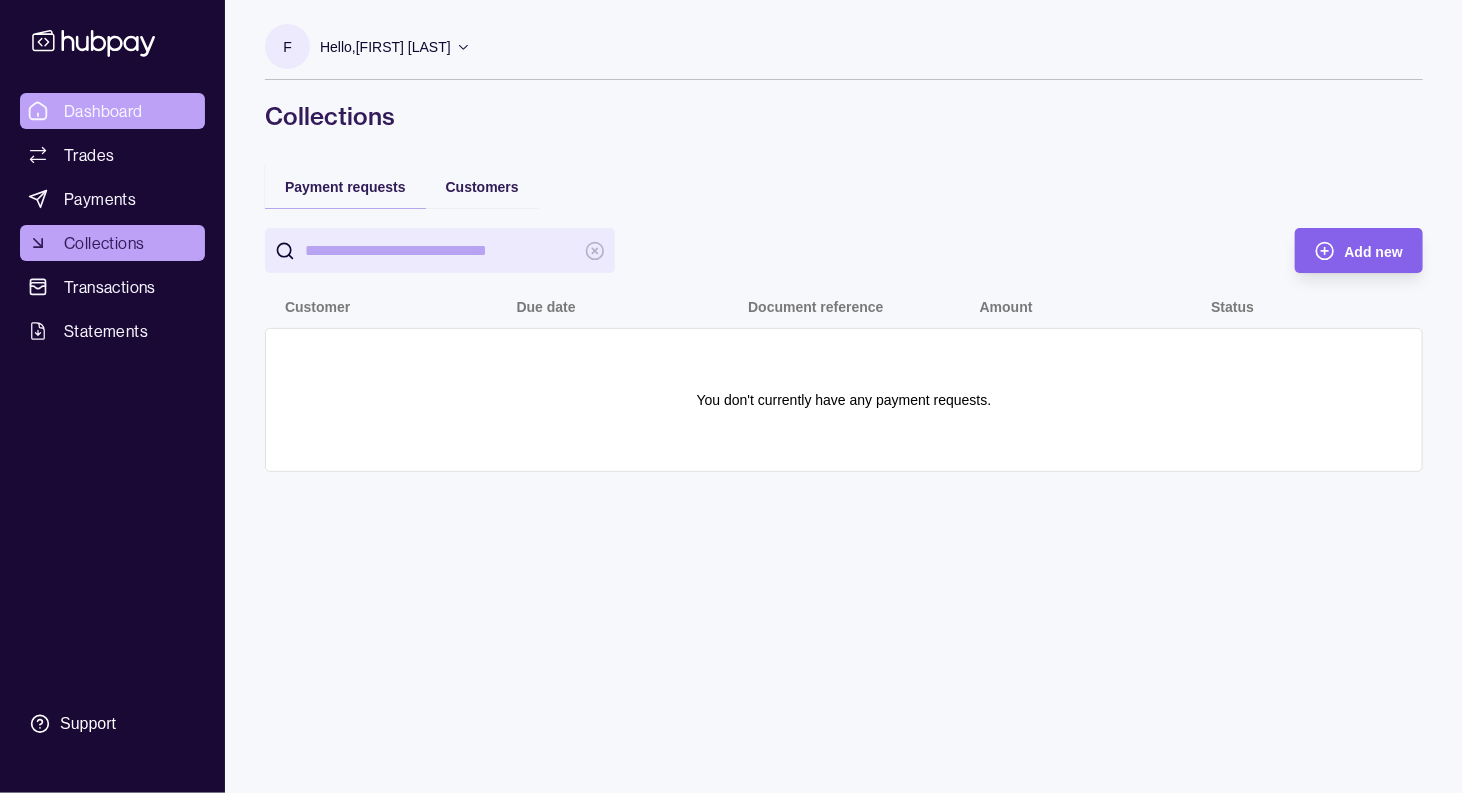 click on "Dashboard" at bounding box center [103, 111] 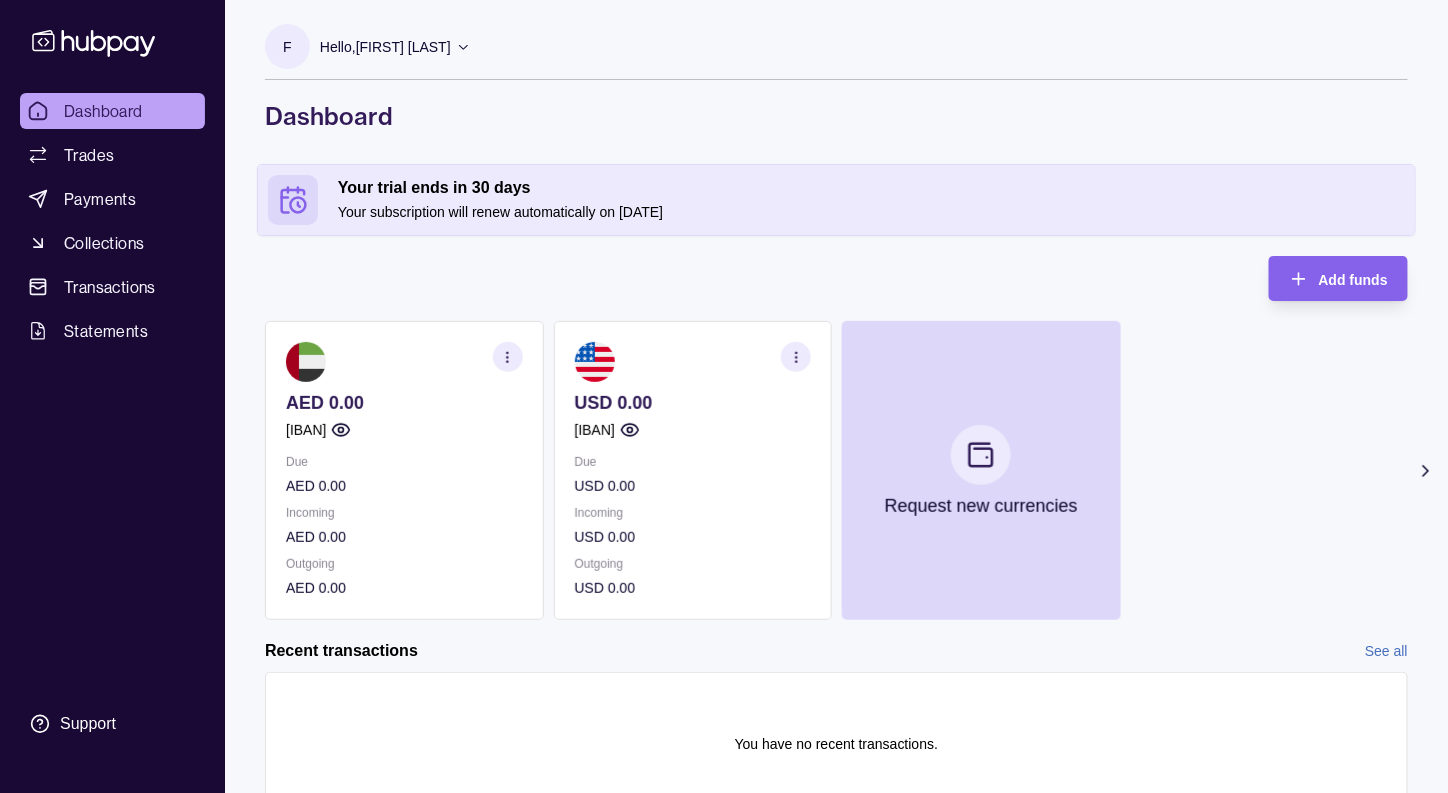 click on "Your subscription will renew automatically on   05 Sep 2025" at bounding box center [871, 212] 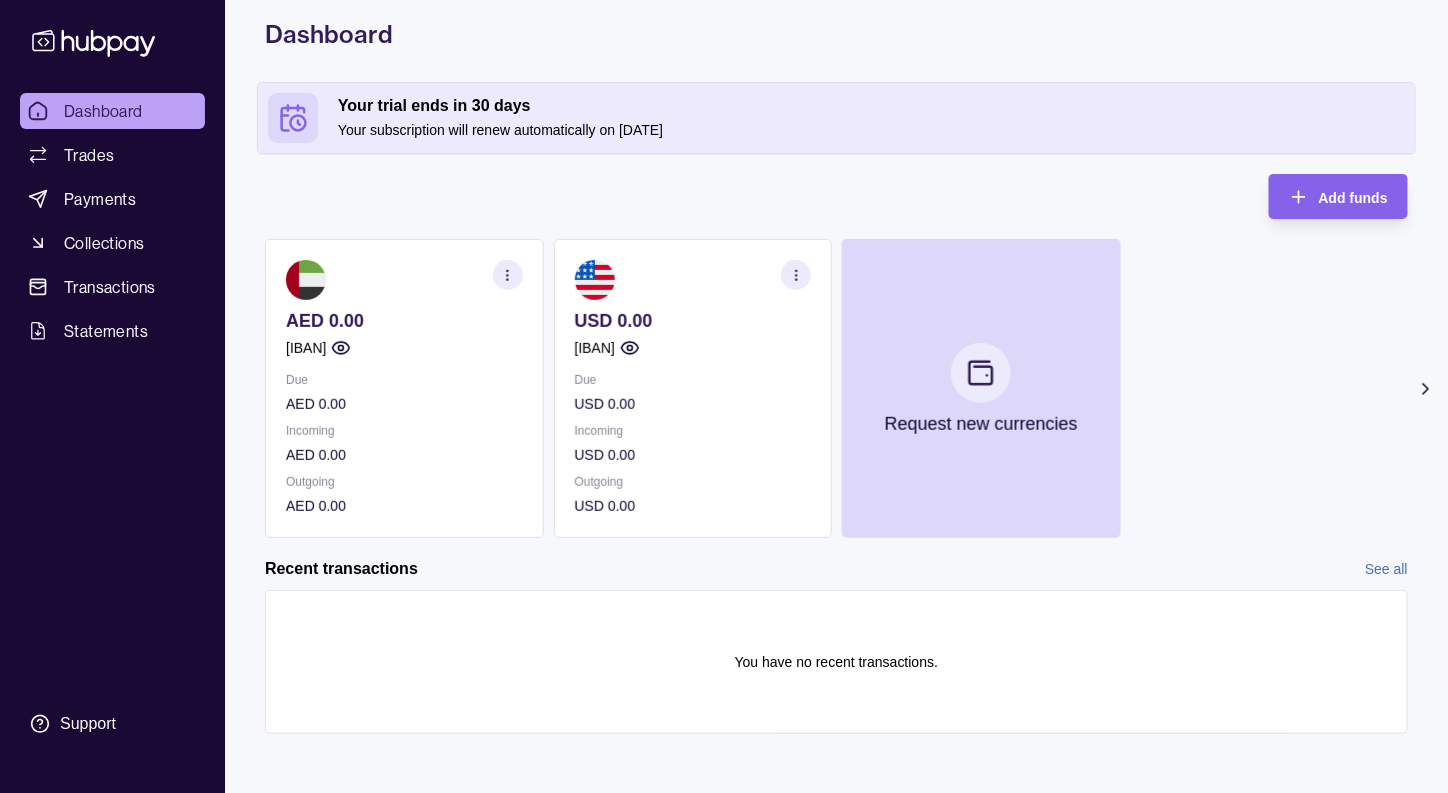 scroll, scrollTop: 0, scrollLeft: 0, axis: both 